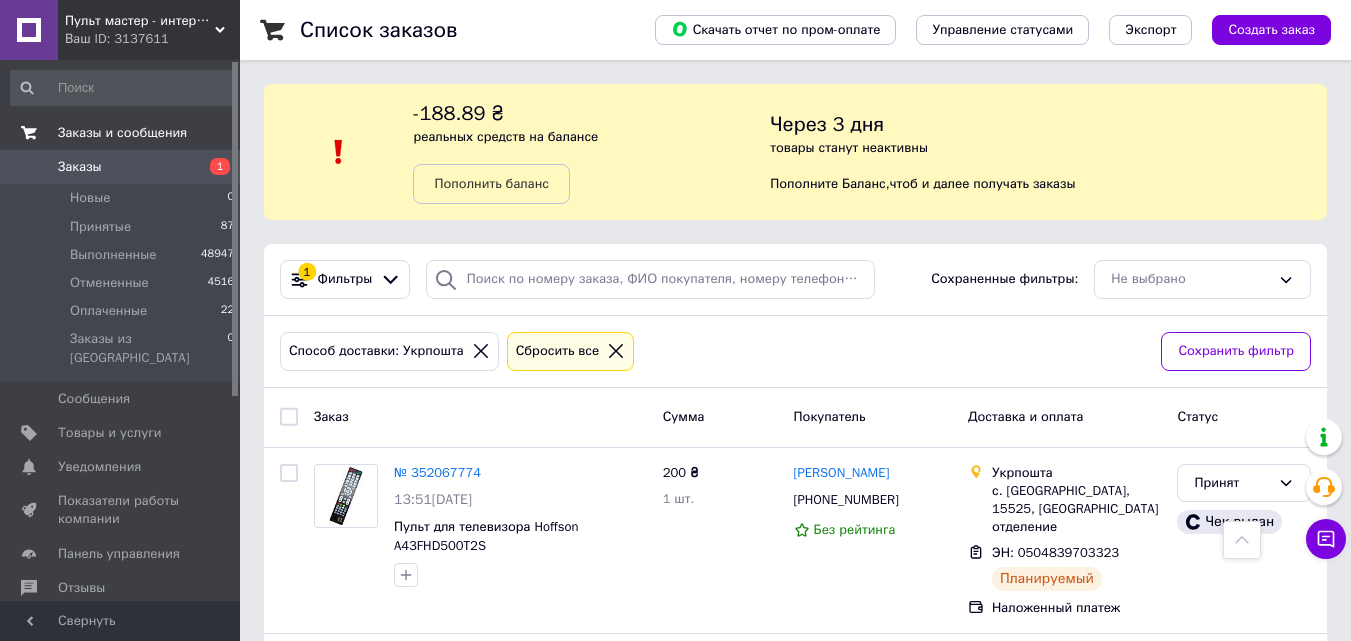 click on "Уведомления" at bounding box center (99, 467) 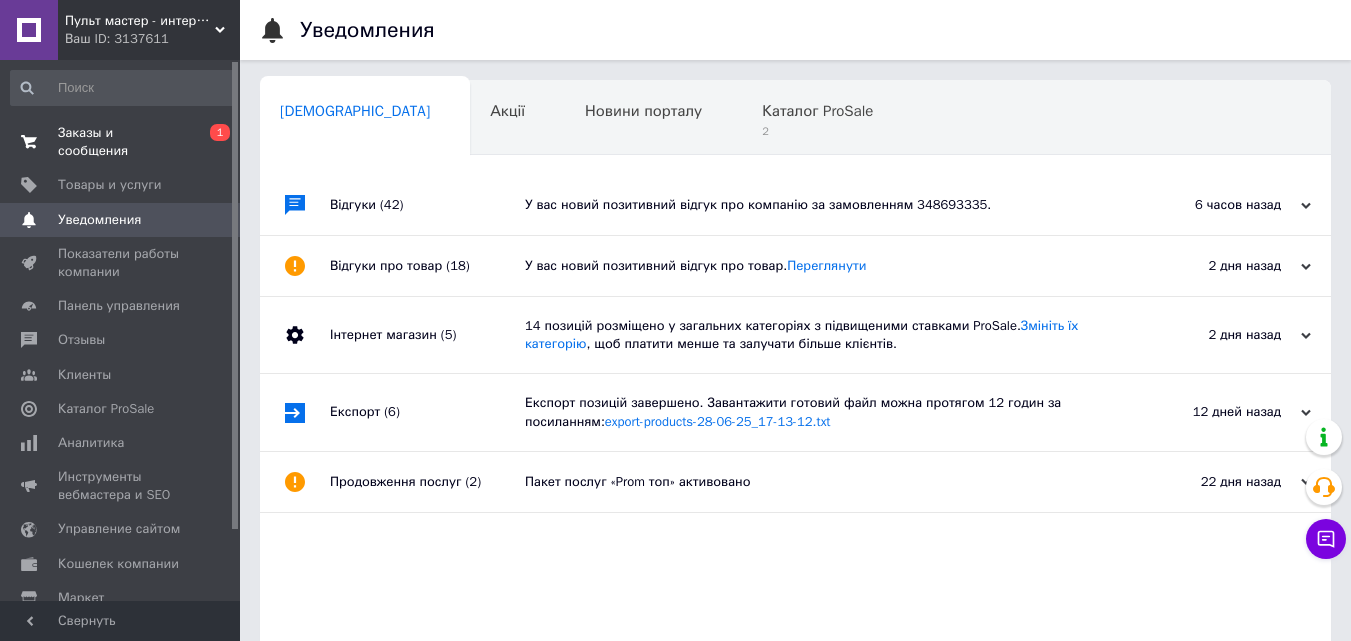 click on "Заказы и сообщения" at bounding box center (121, 142) 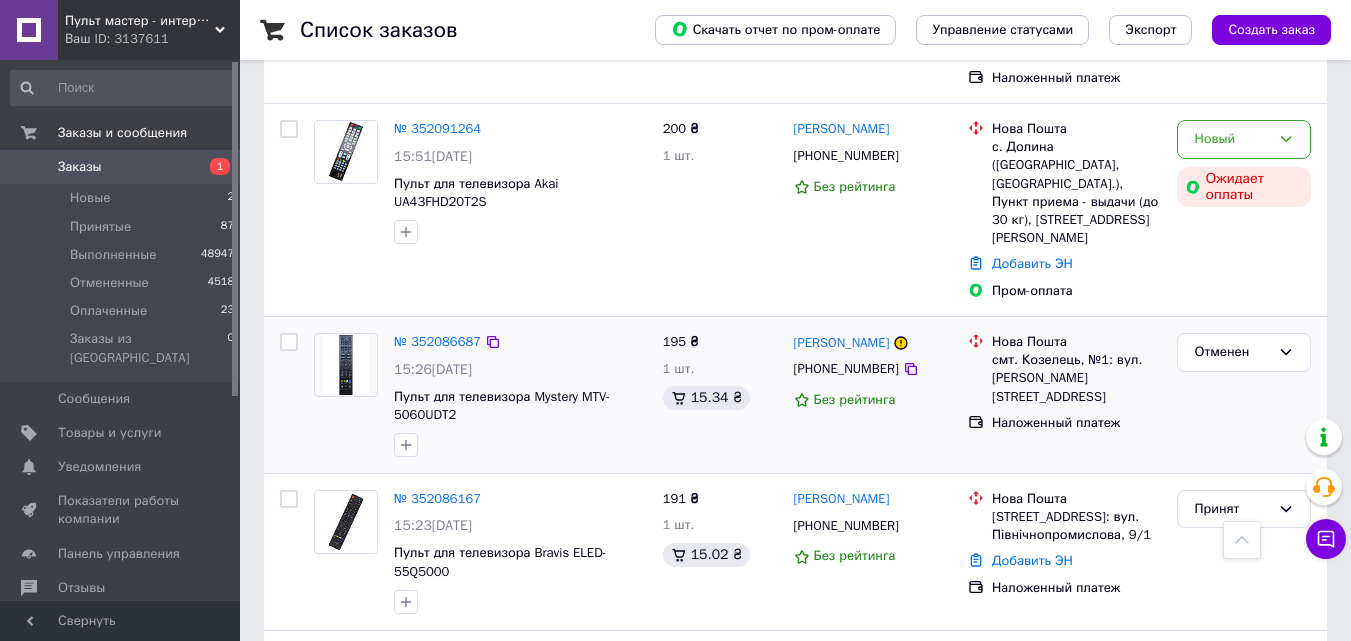 scroll, scrollTop: 700, scrollLeft: 0, axis: vertical 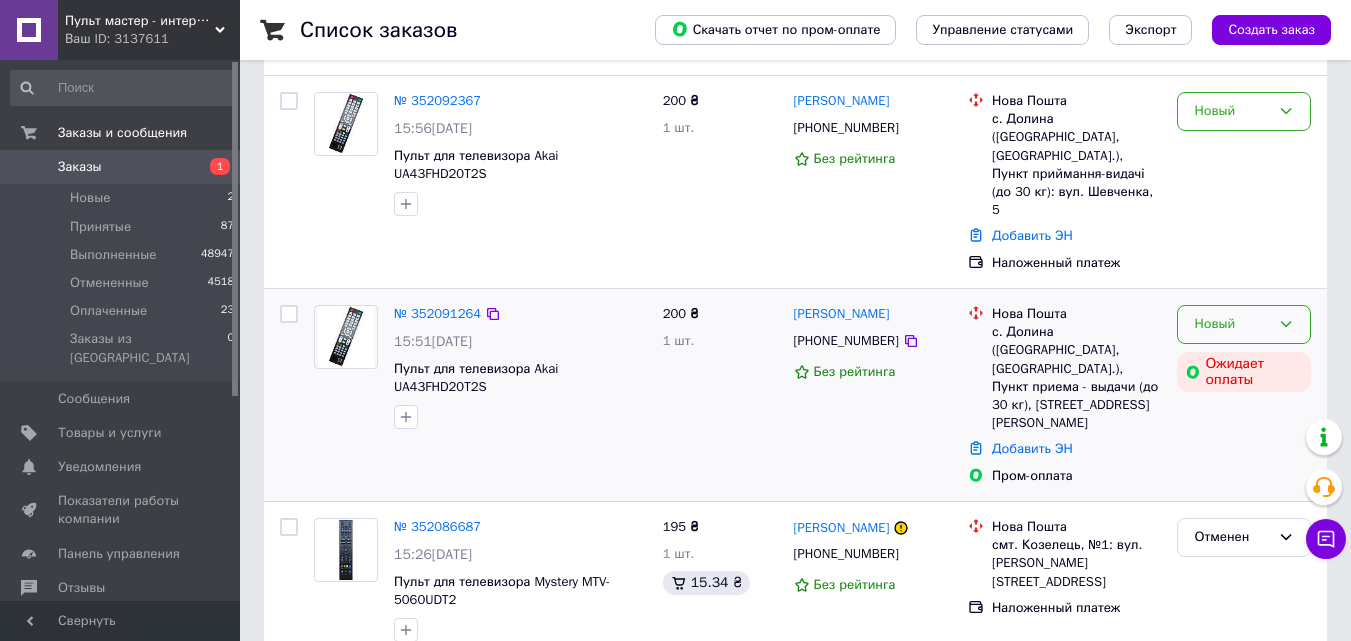 click on "Новый" at bounding box center (1232, 324) 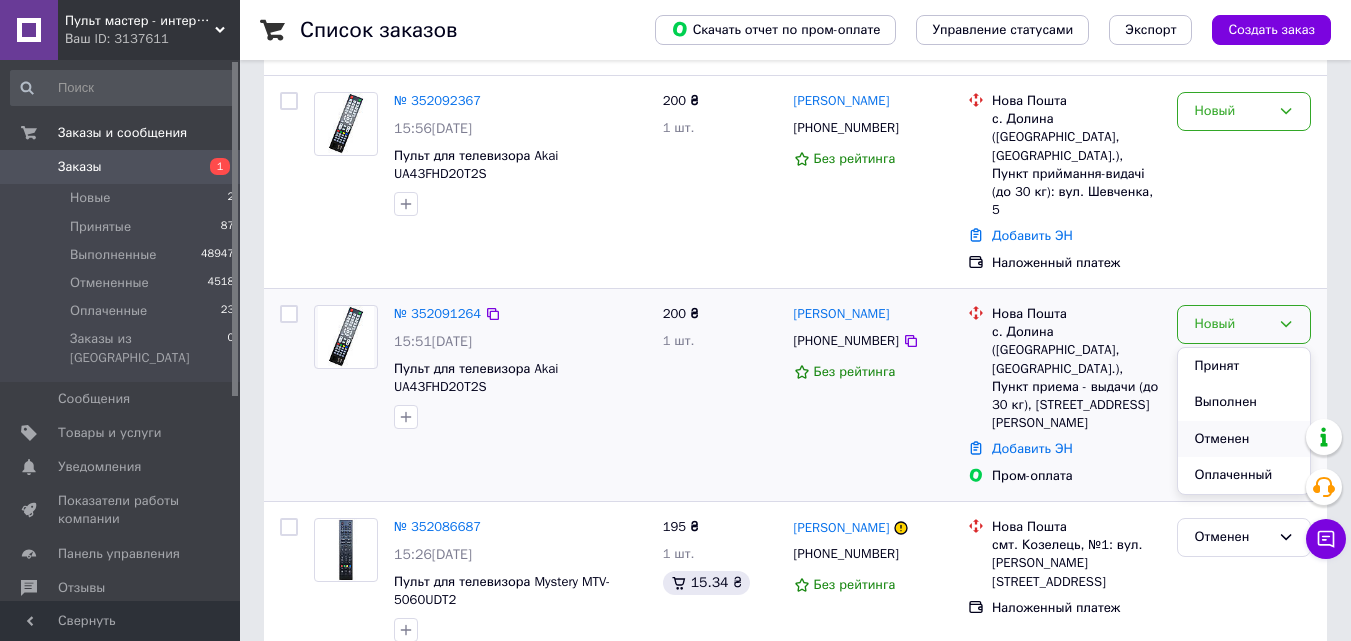 click on "Отменен" at bounding box center (1244, 439) 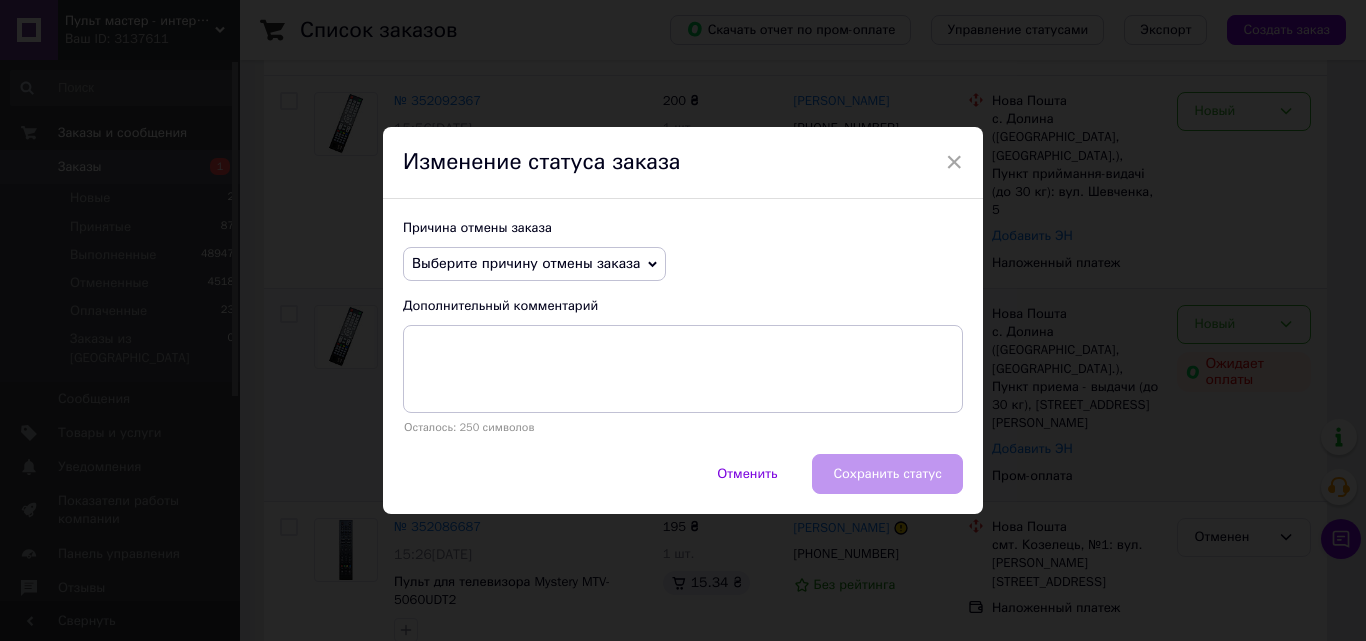 click on "Выберите причину отмены заказа" at bounding box center [526, 263] 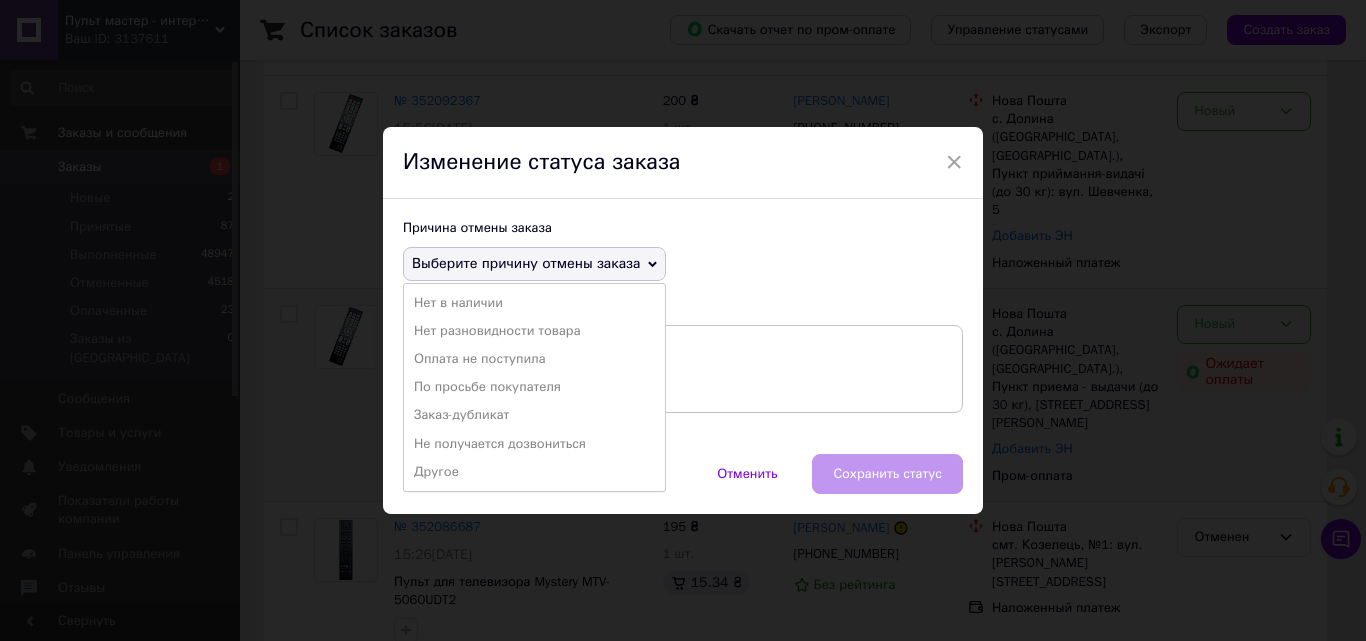 drag, startPoint x: 522, startPoint y: 353, endPoint x: 937, endPoint y: 481, distance: 434.29138 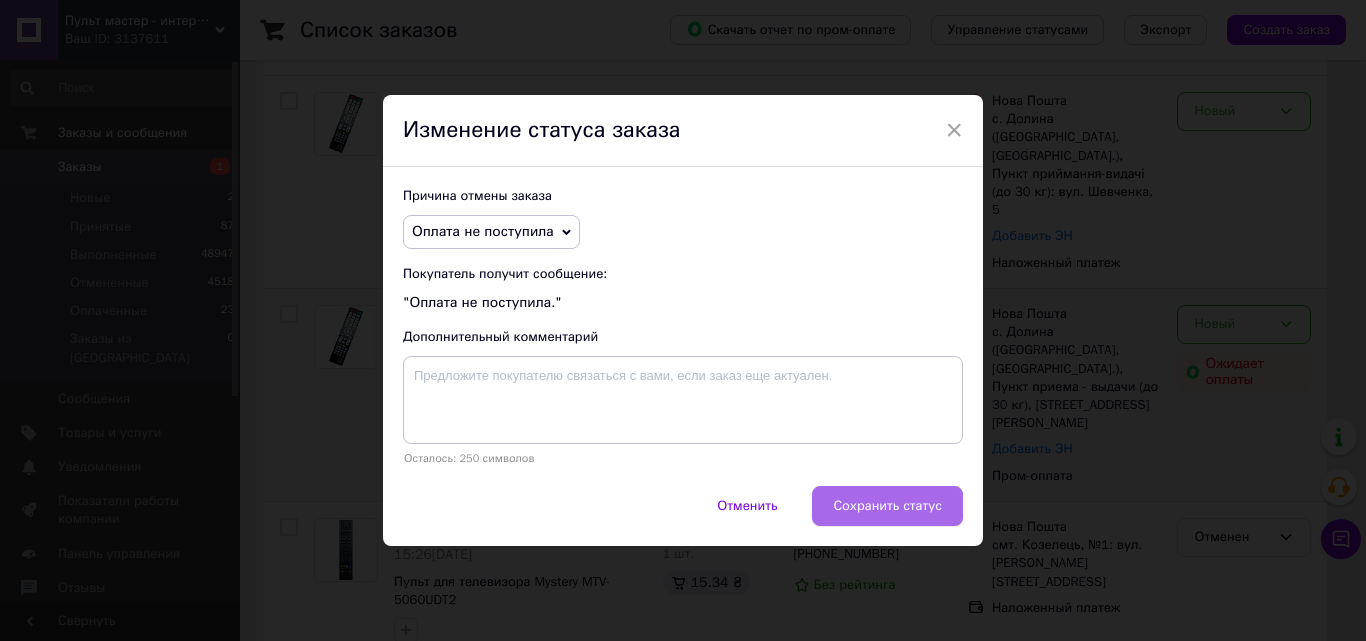 click on "Сохранить статус" at bounding box center (887, 506) 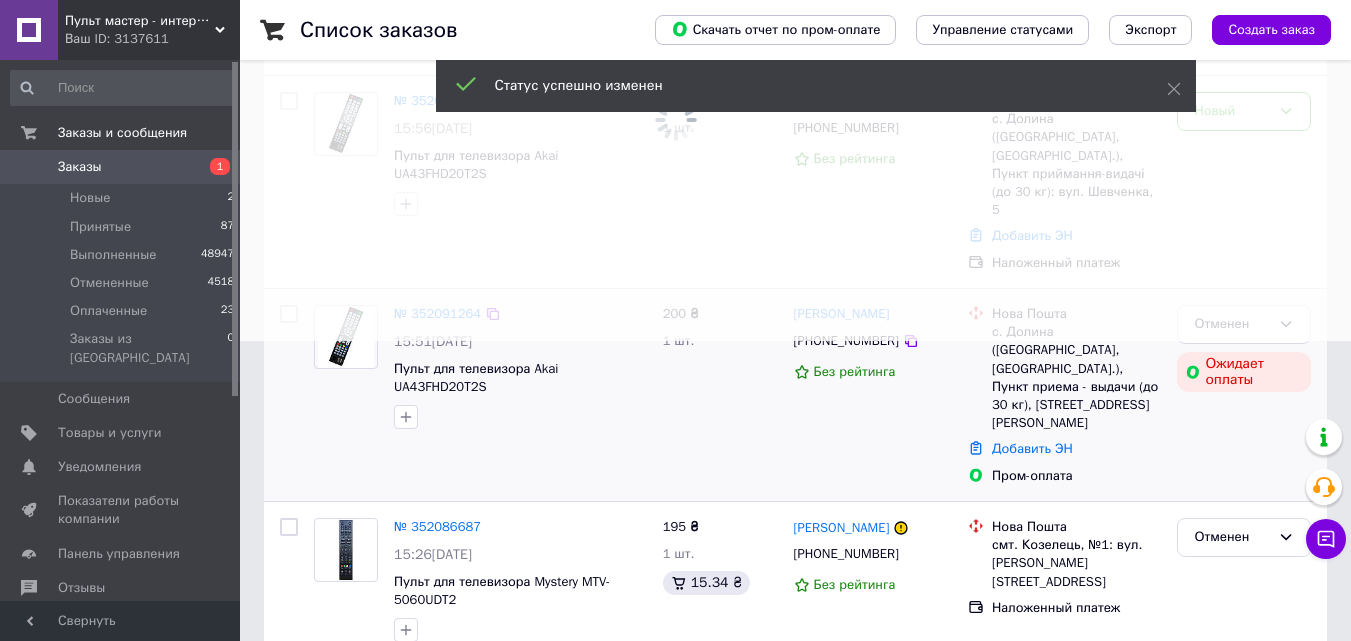 scroll, scrollTop: 100, scrollLeft: 0, axis: vertical 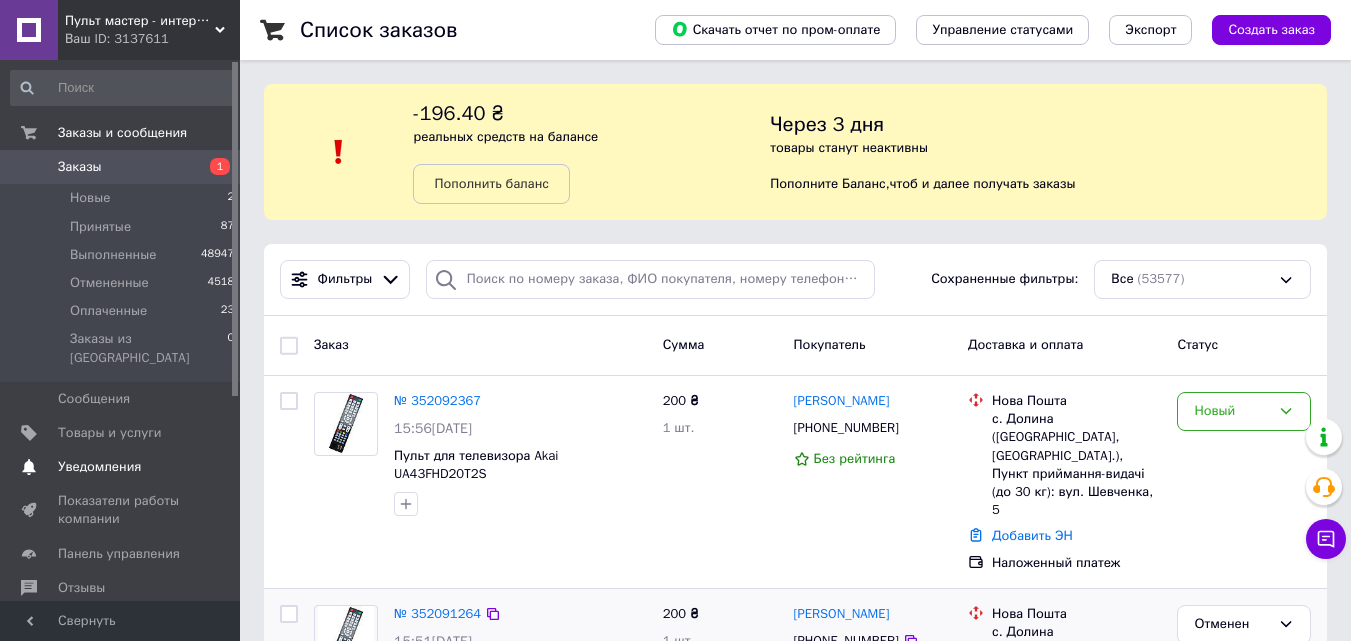 click on "Уведомления" at bounding box center (99, 467) 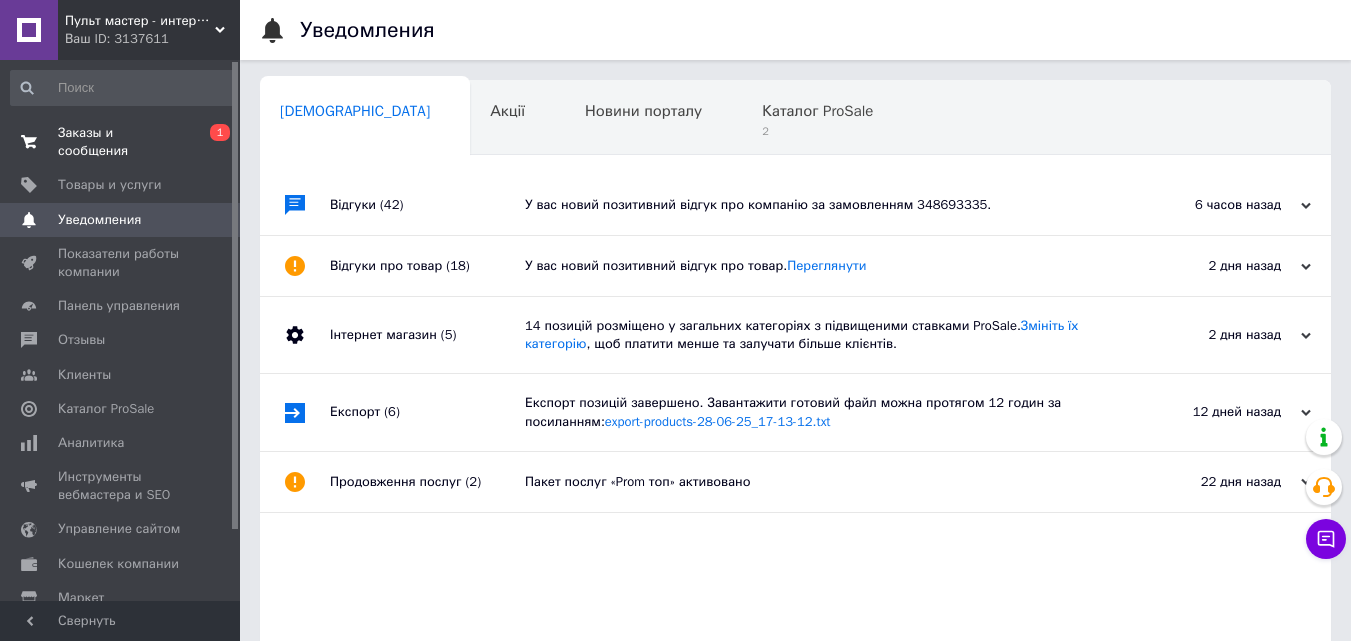 click on "Заказы и сообщения" at bounding box center (121, 142) 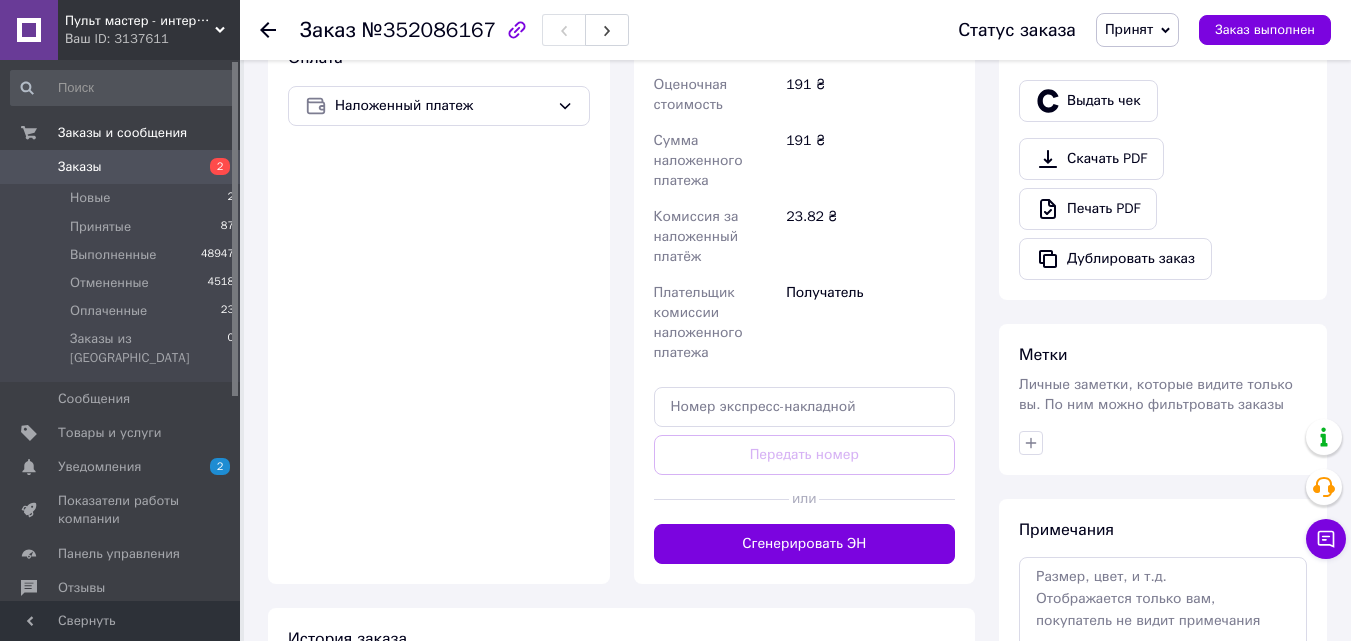 scroll, scrollTop: 800, scrollLeft: 0, axis: vertical 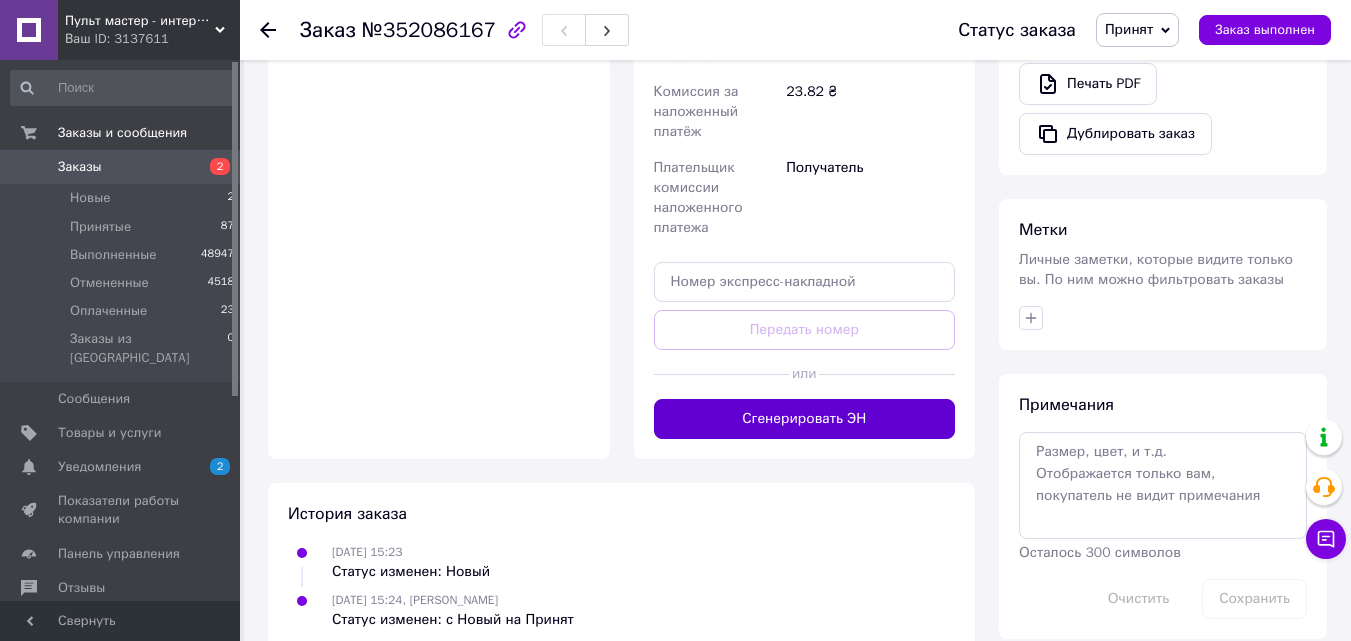 click on "Сгенерировать ЭН" at bounding box center (805, 419) 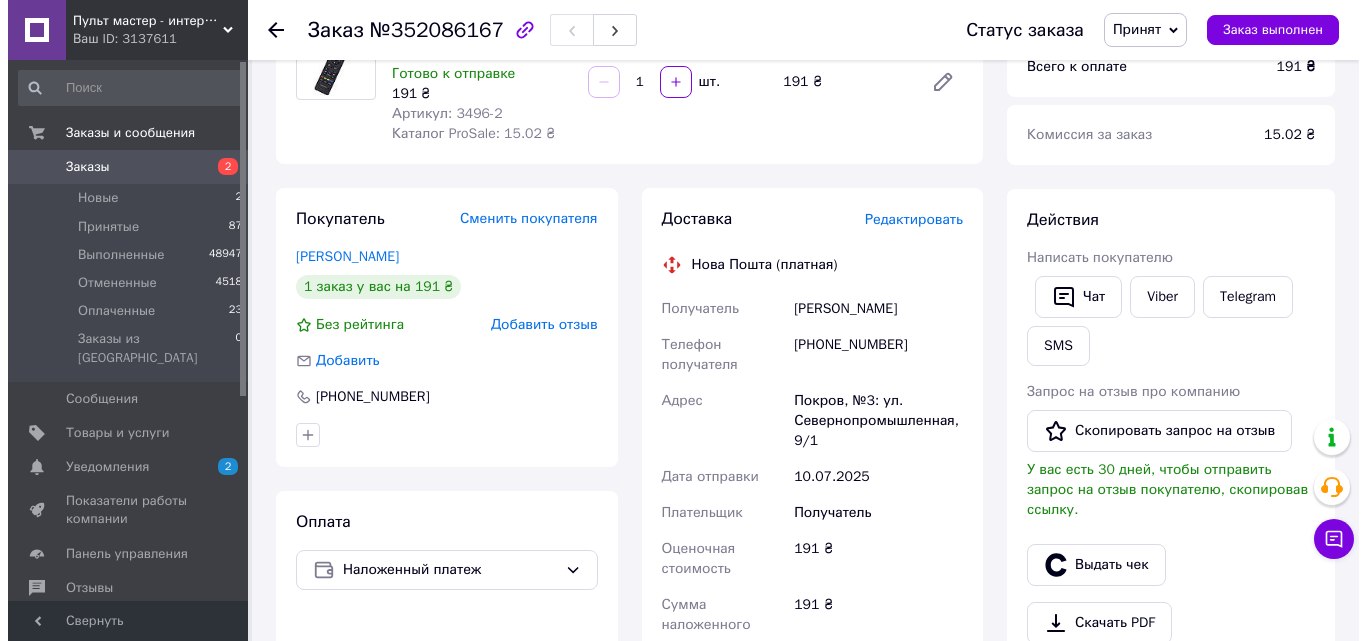 scroll, scrollTop: 200, scrollLeft: 0, axis: vertical 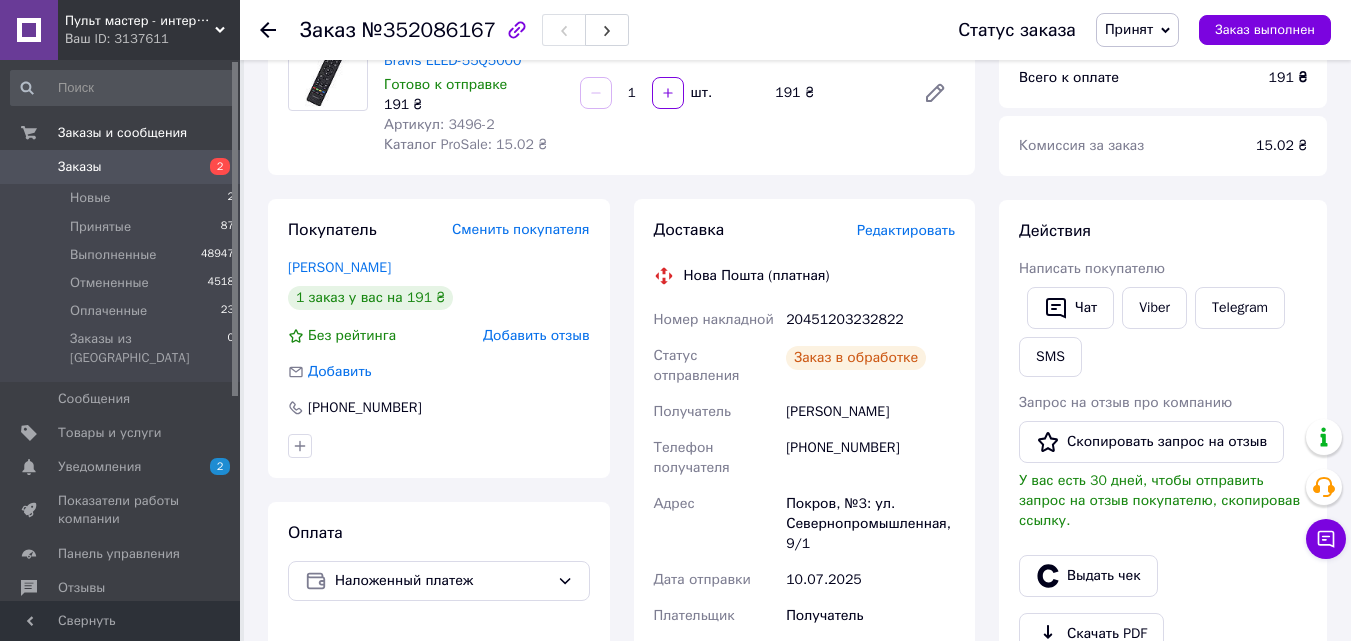 click on "20451203232822" at bounding box center [870, 320] 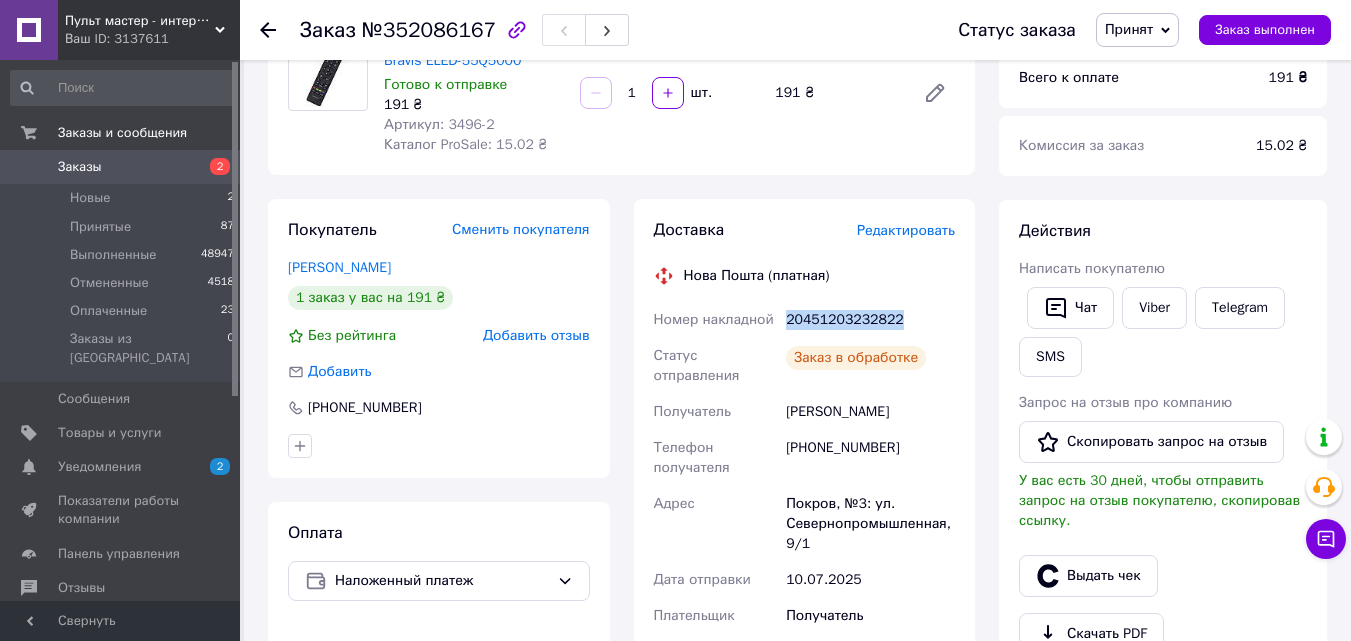 click on "20451203232822" at bounding box center [870, 320] 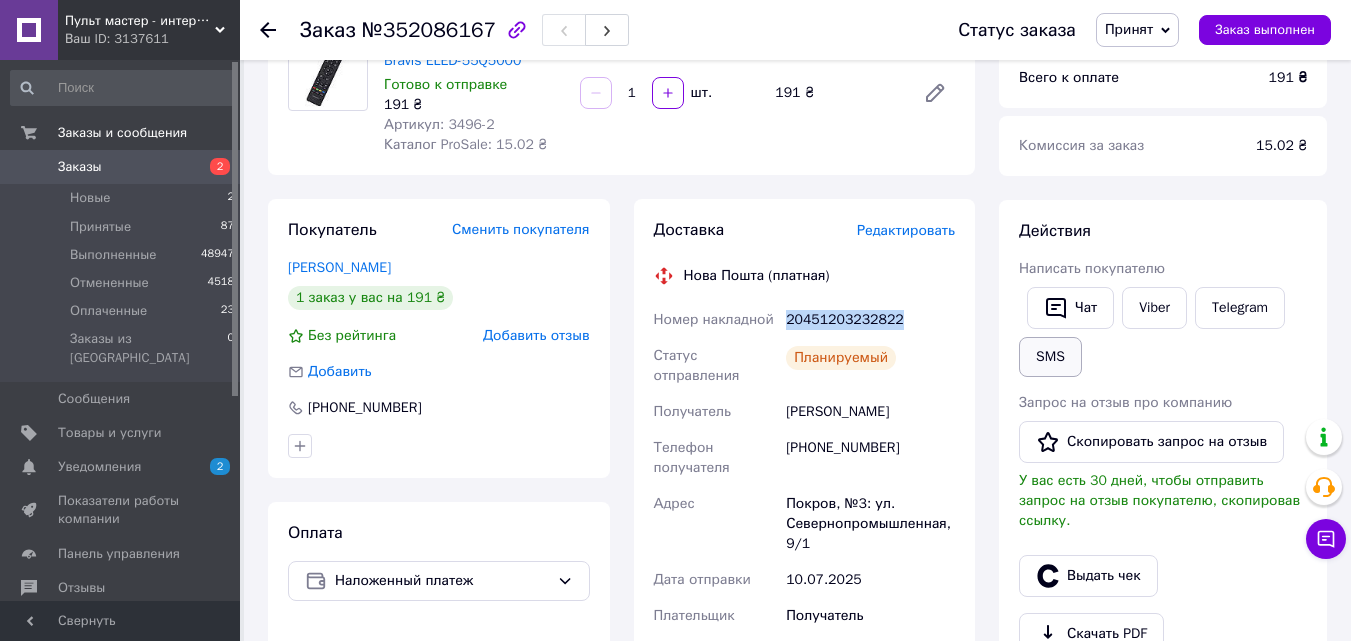 click on "SMS" at bounding box center (1050, 357) 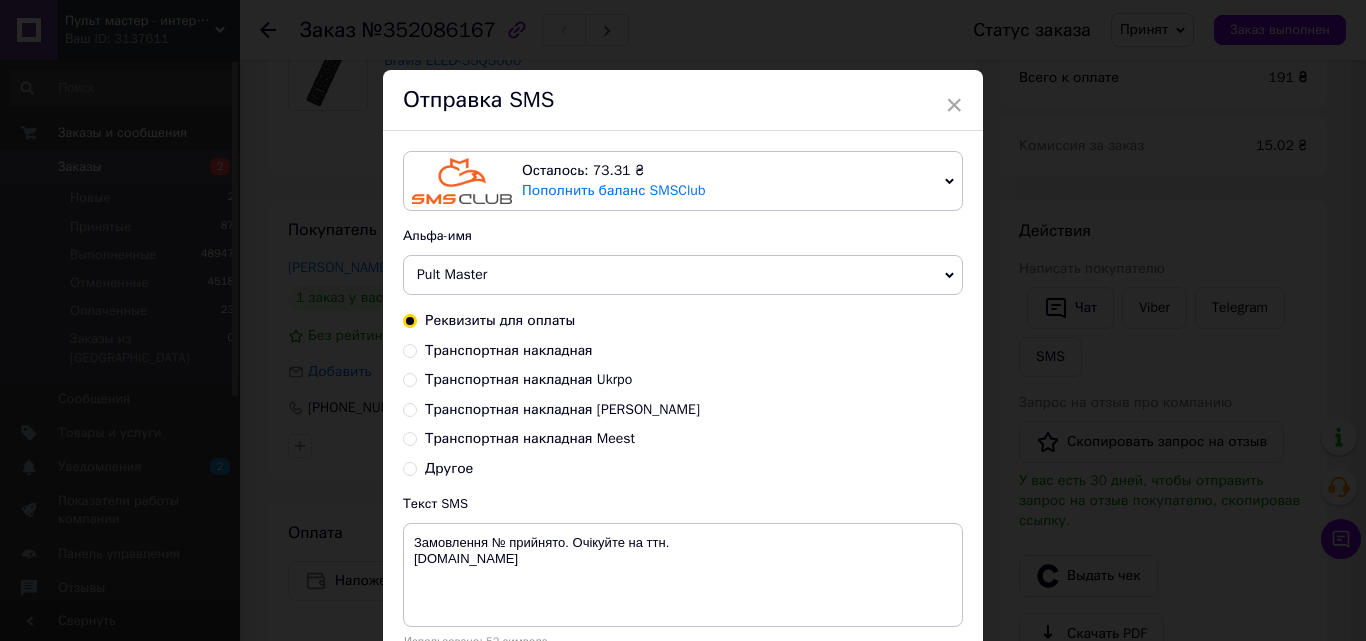 click on "Транспортная накладная" at bounding box center [509, 350] 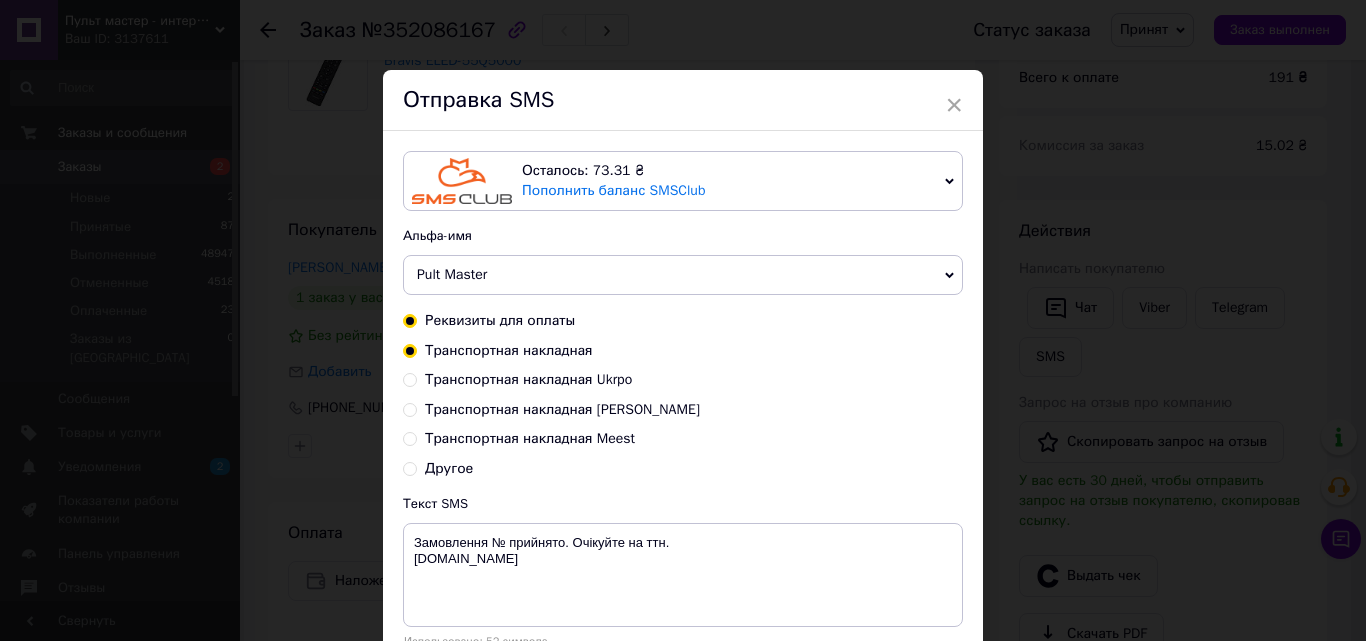 radio on "true" 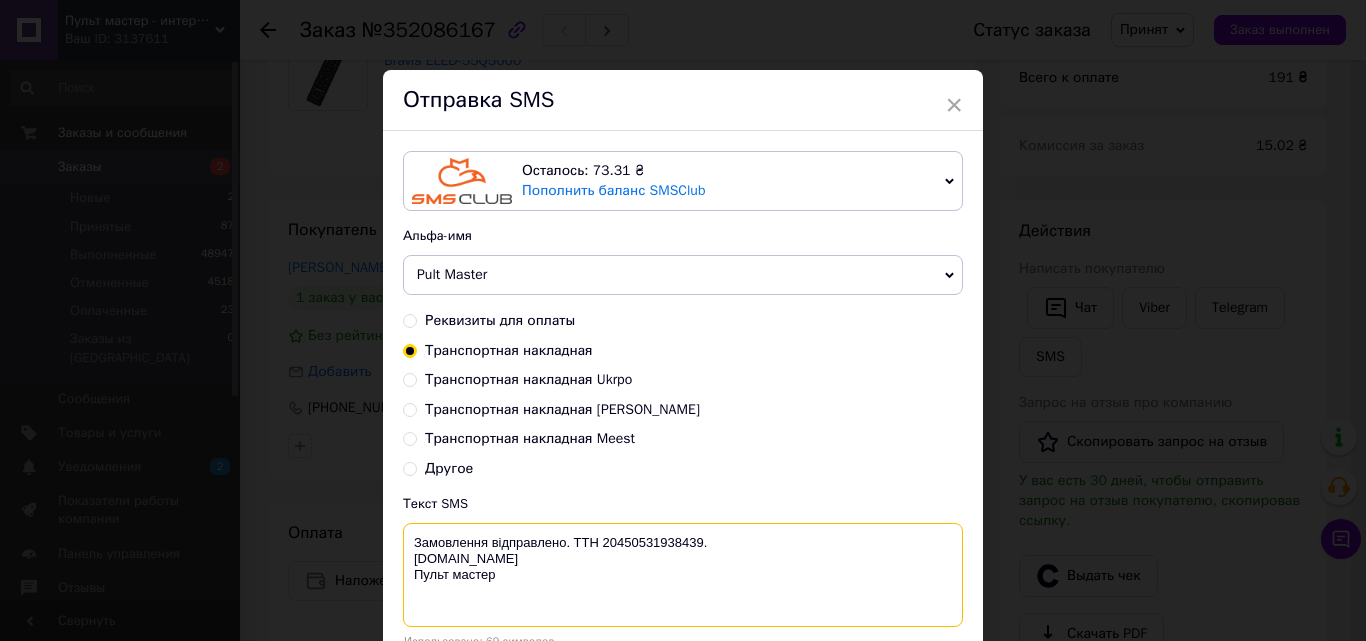 click on "Замовлення відправлено. ТТН 20450531938439.
mpult.com.ua
Пульт мастер" at bounding box center [683, 575] 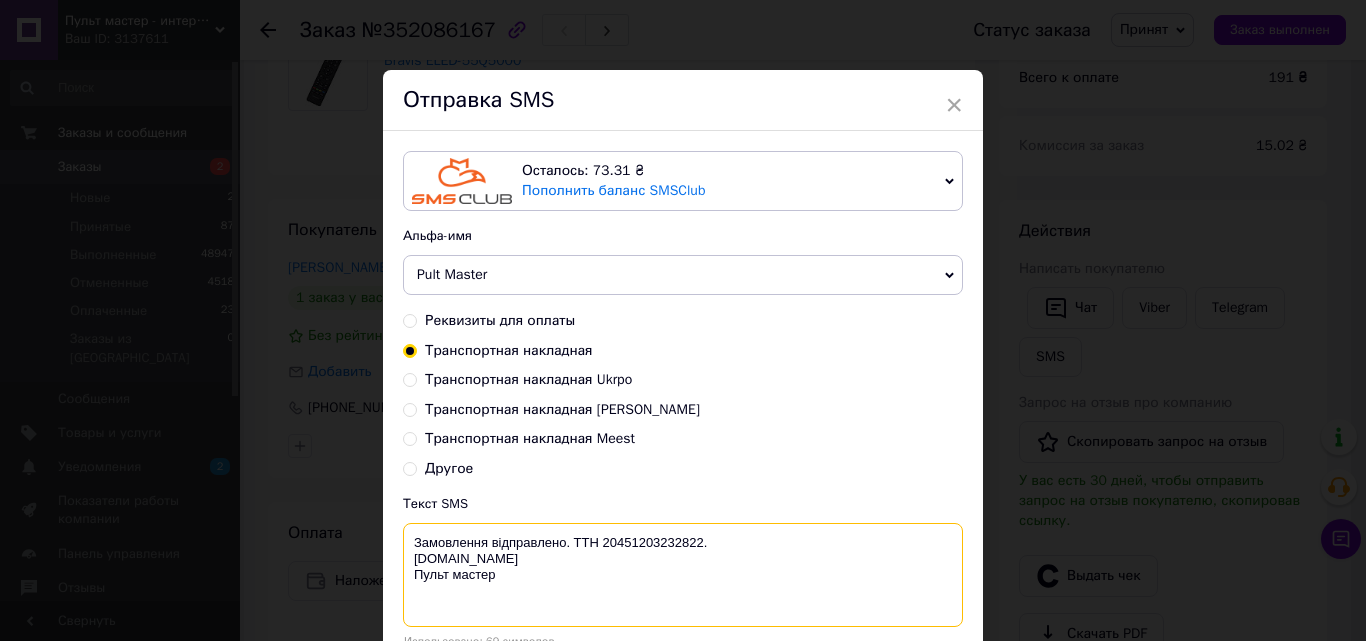 scroll, scrollTop: 155, scrollLeft: 0, axis: vertical 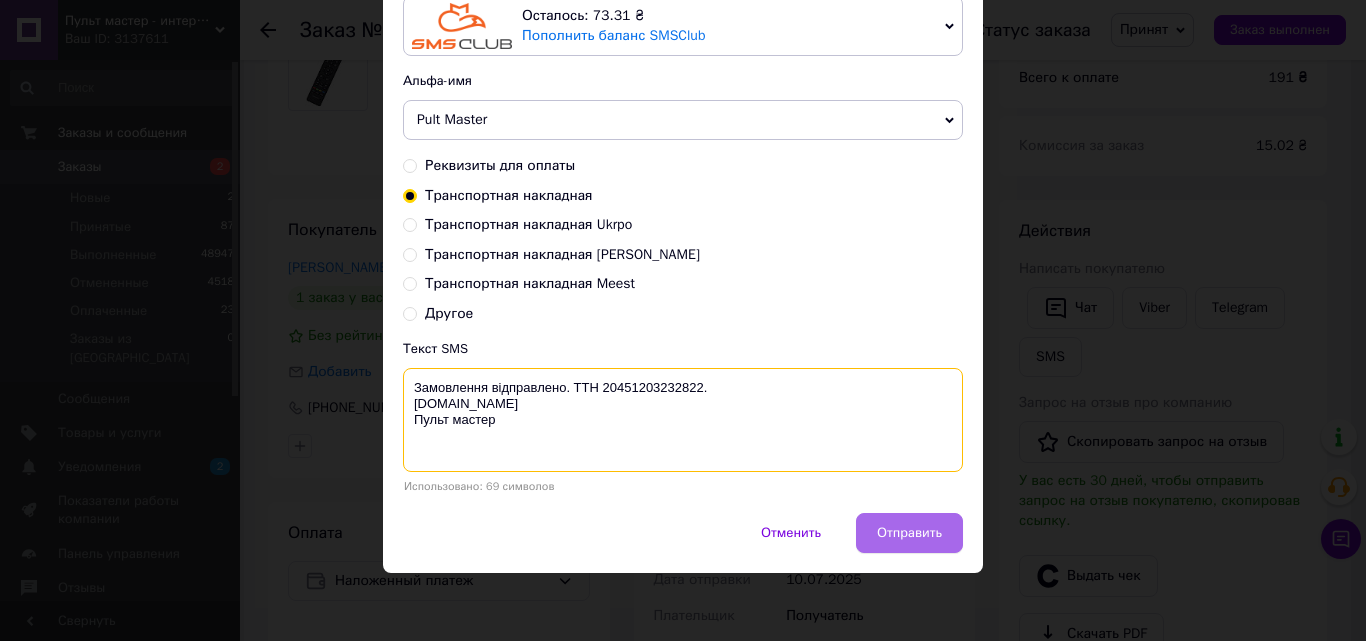 type on "Замовлення відправлено. ТТН 20451203232822.
mpult.com.ua
Пульт мастер" 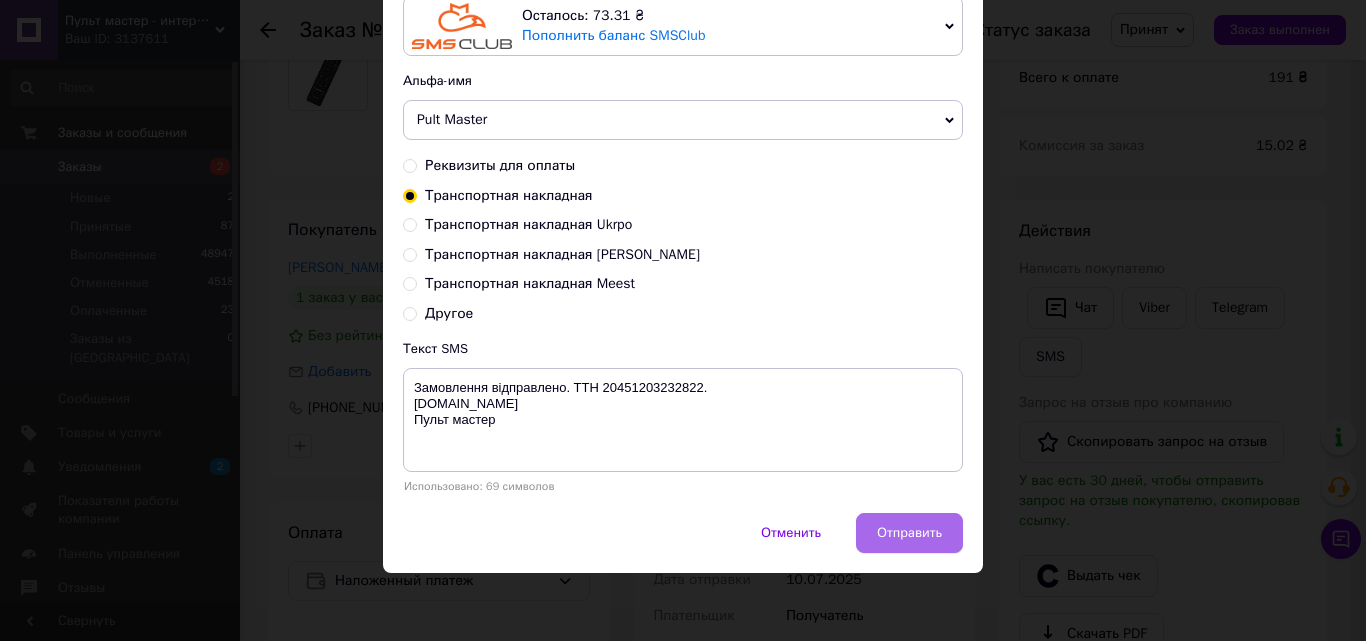 click on "Отправить" at bounding box center [909, 533] 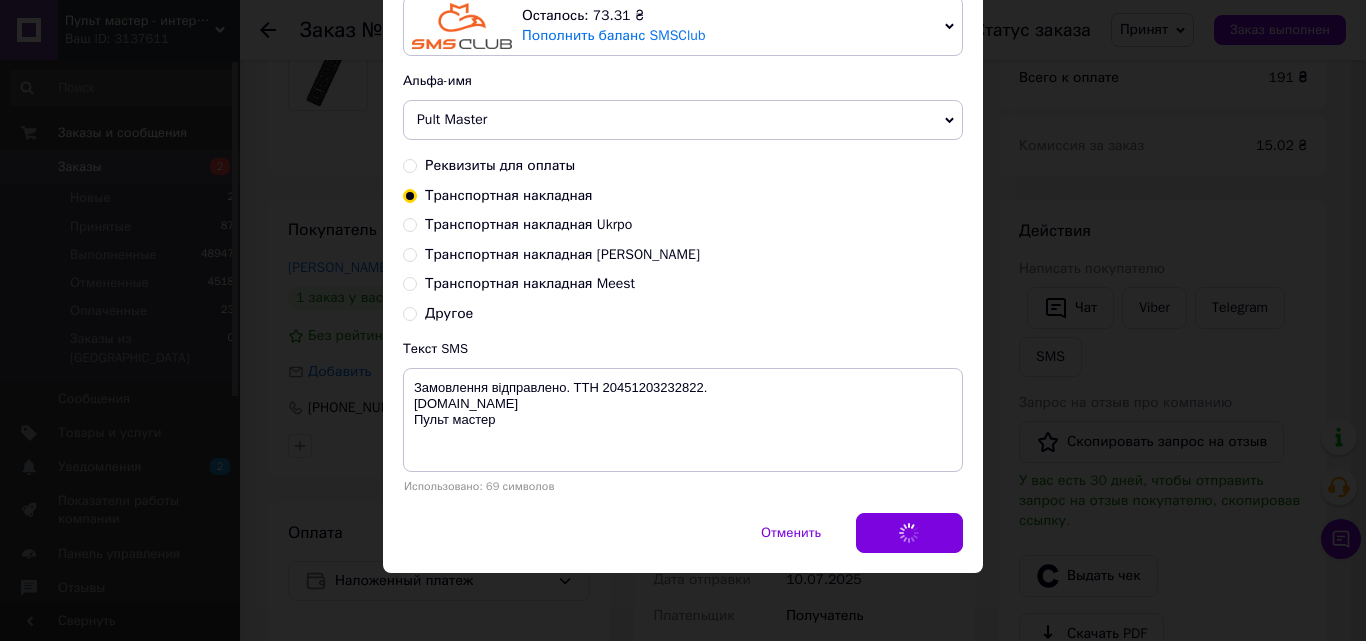 scroll, scrollTop: 0, scrollLeft: 0, axis: both 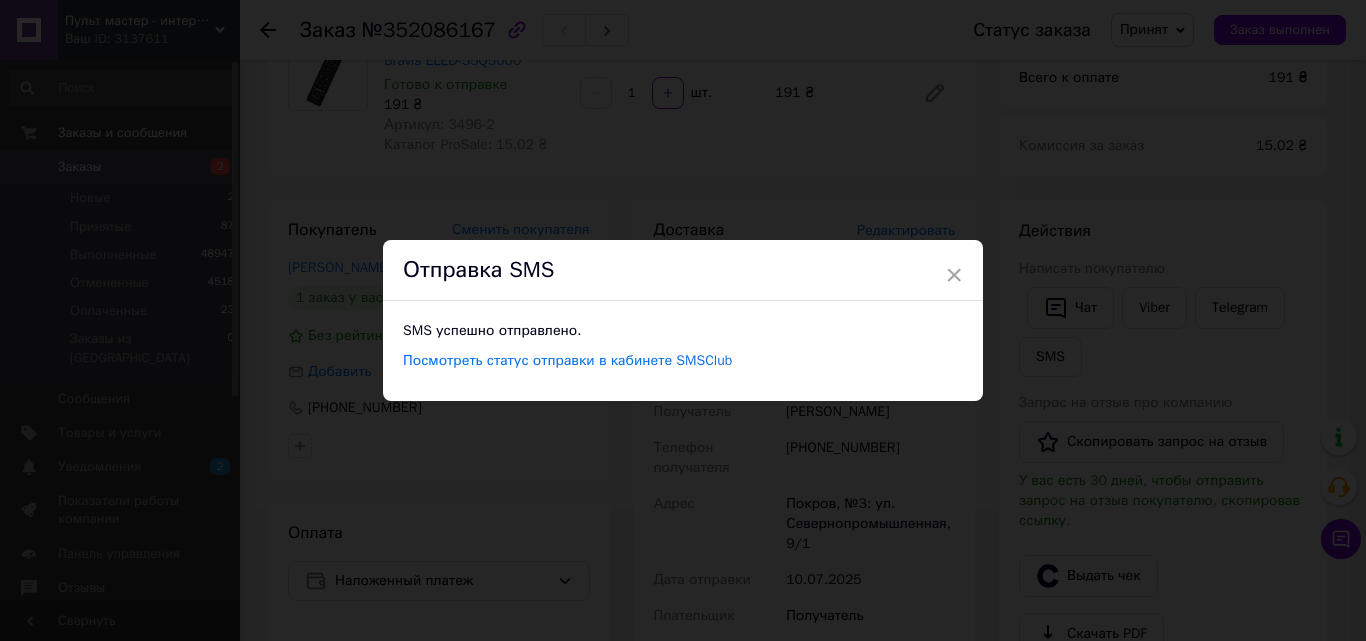 click on "× Отправка SMS SMS успешно отправлено. Посмотреть статус отправки в кабинете SMSClub" at bounding box center (683, 320) 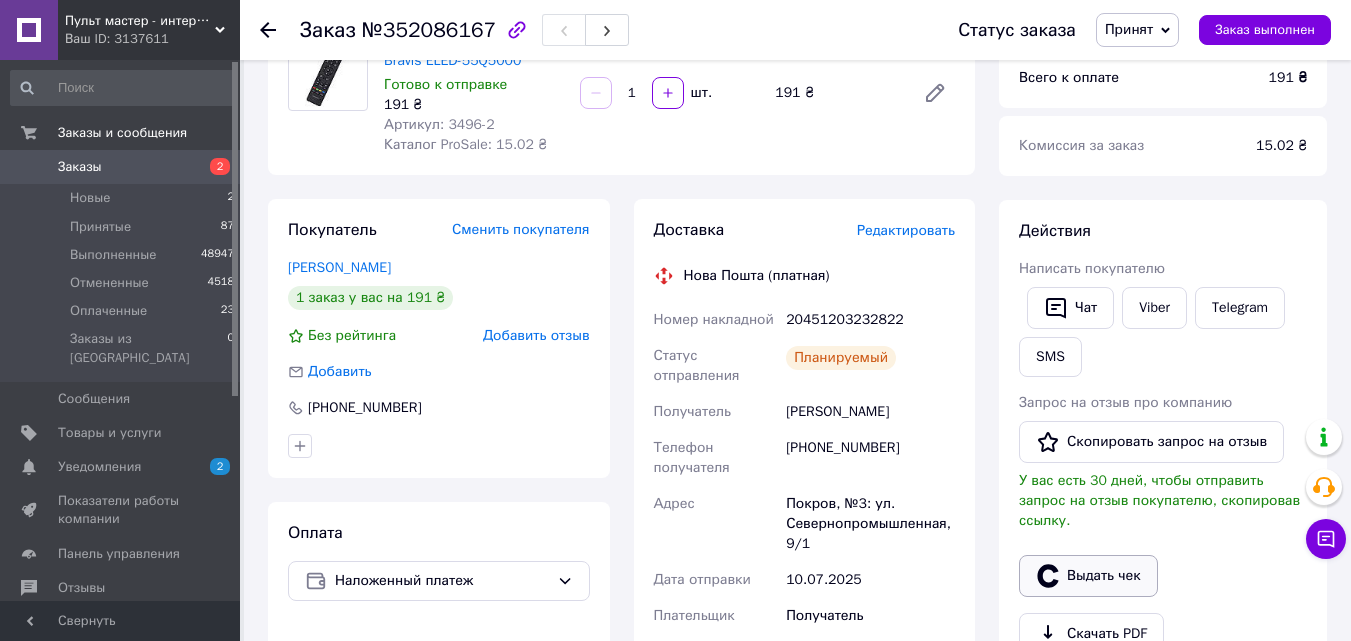 click on "Выдать чек" at bounding box center [1088, 576] 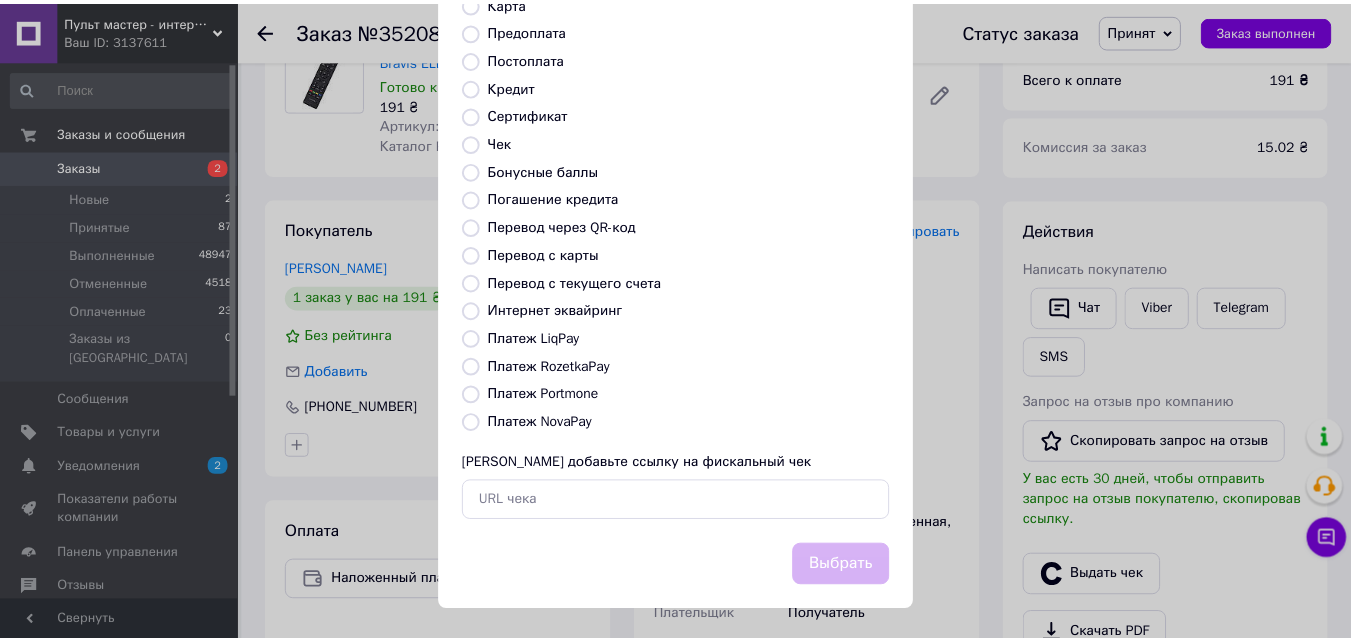 scroll, scrollTop: 218, scrollLeft: 0, axis: vertical 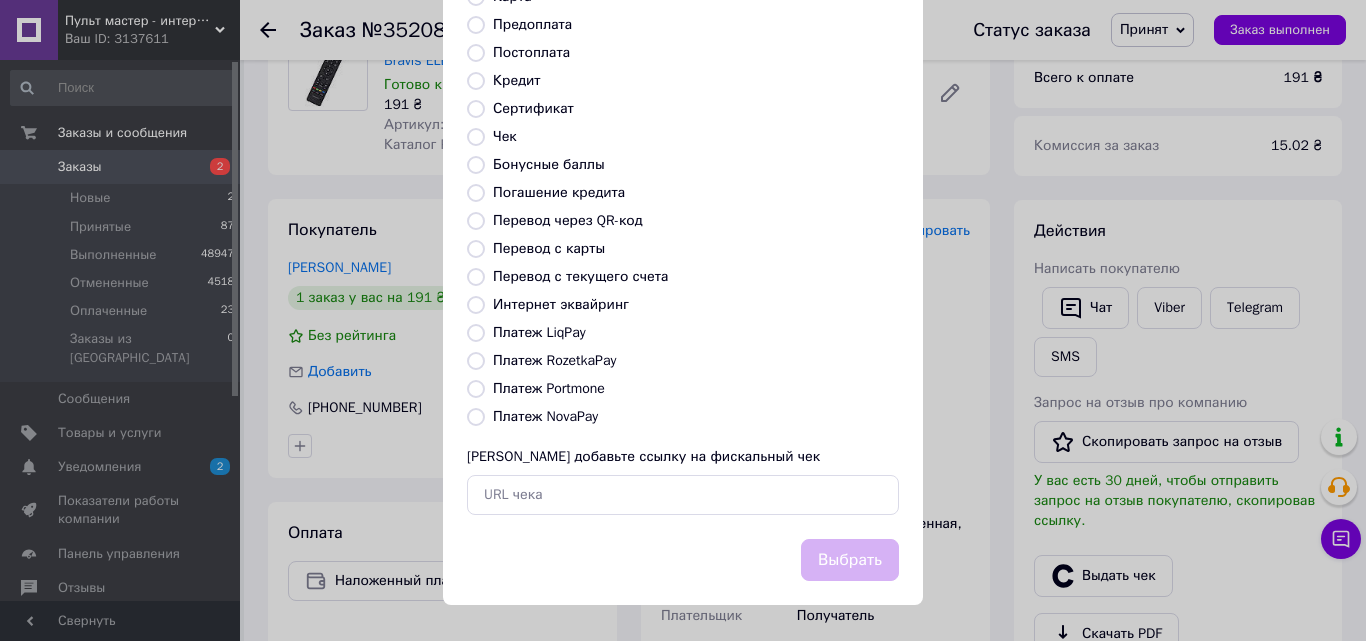 click on "Платеж NovaPay" at bounding box center [545, 416] 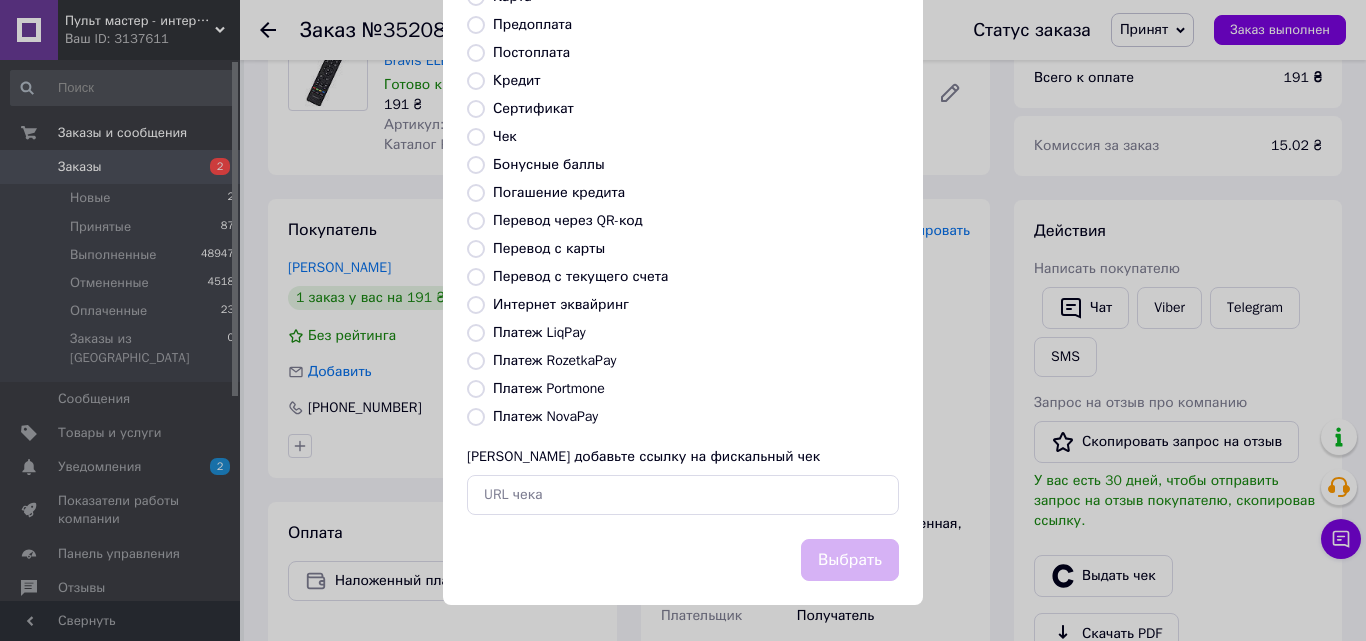 radio on "true" 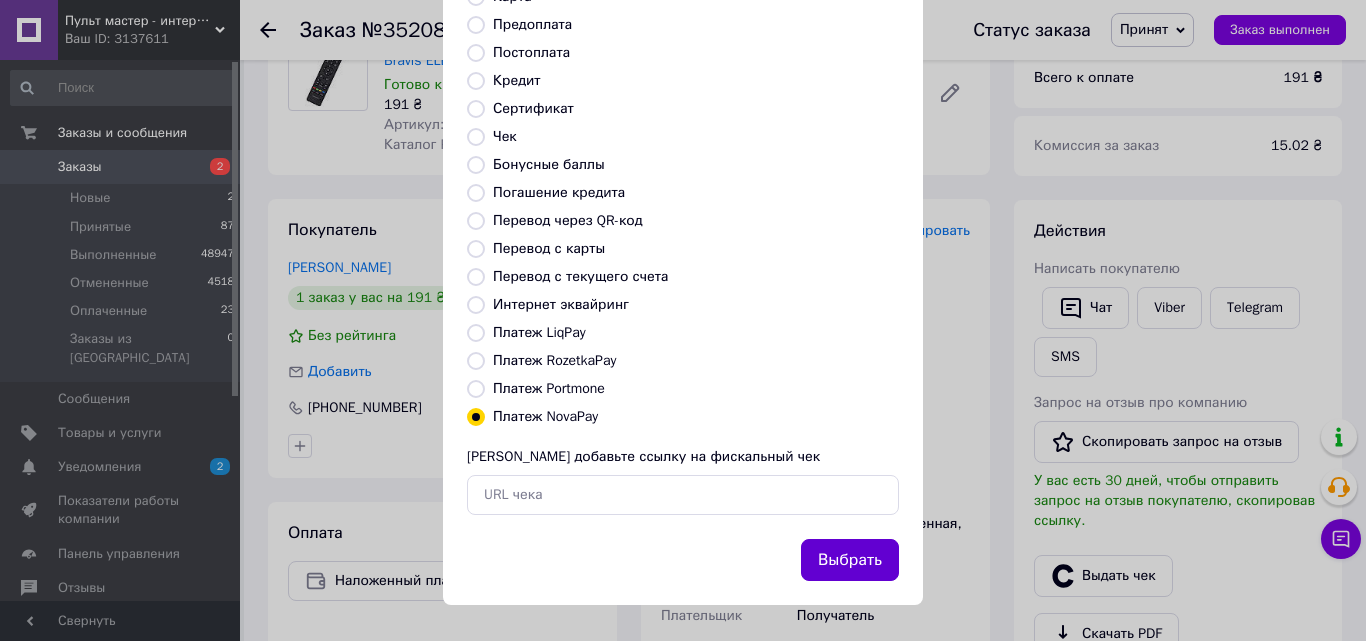 click on "Выбрать" at bounding box center (850, 560) 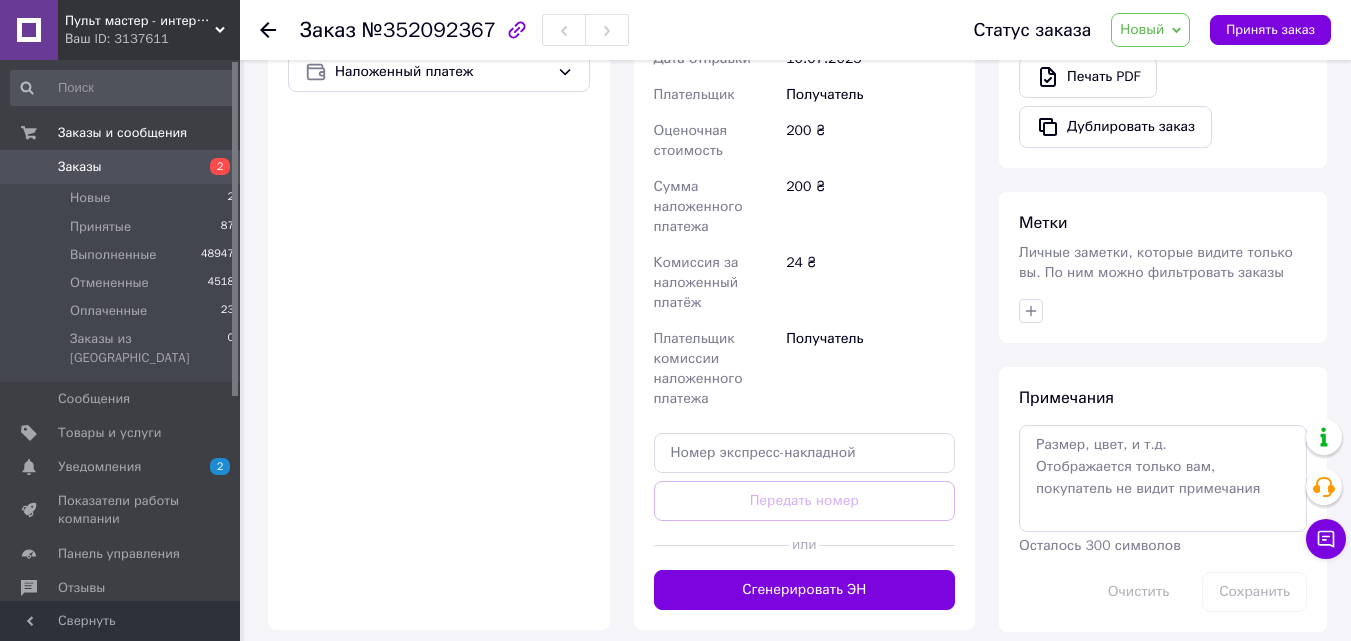 scroll, scrollTop: 700, scrollLeft: 0, axis: vertical 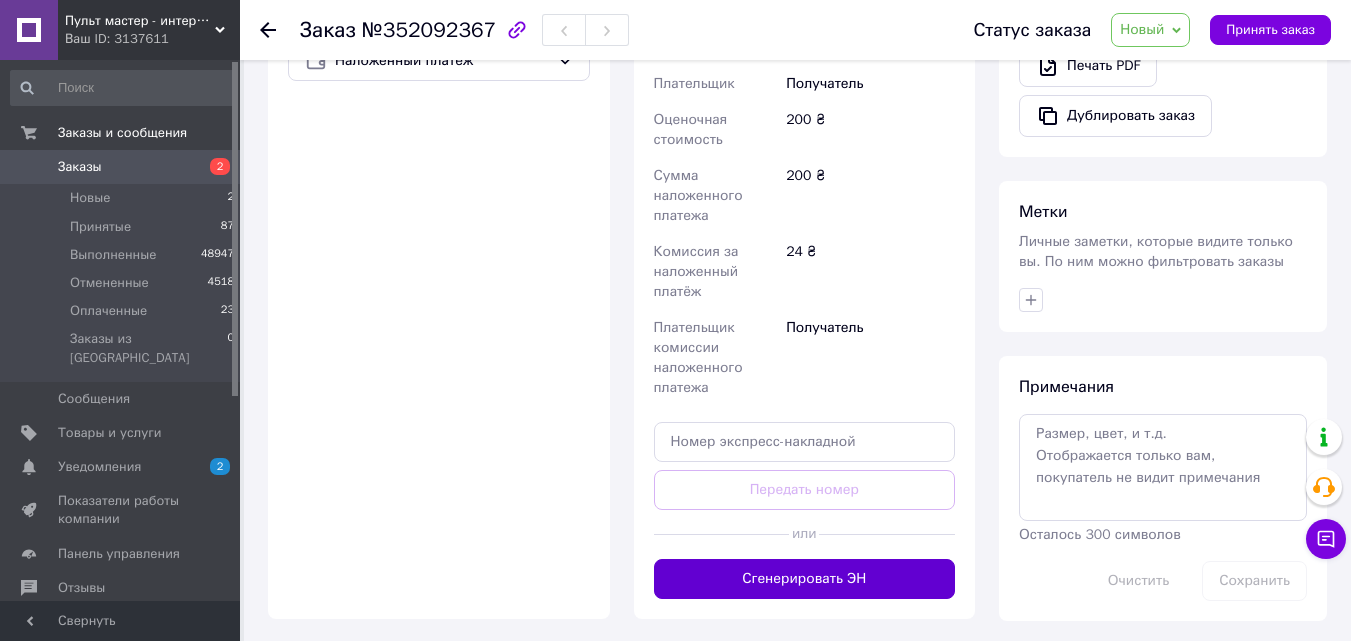 click on "Доставка Редактировать Нова Пошта (платная) Получатель Запасний Богдан Телефон получателя +380963703067 Адрес с. Долина (Тернопольская обл., Чертковский р-н.), Пункт приема - выдачи (до 30 кг), ул. Шевченко, 5 Дата отправки 10.07.2025 Плательщик Получатель Оценочная стоимость 200 ₴ Сумма наложенного платежа 200 ₴ Комиссия за наложенный платёж 24 ₴ Плательщик комиссии наложенного платежа Получатель Передать номер или Сгенерировать ЭН" at bounding box center [805, 149] 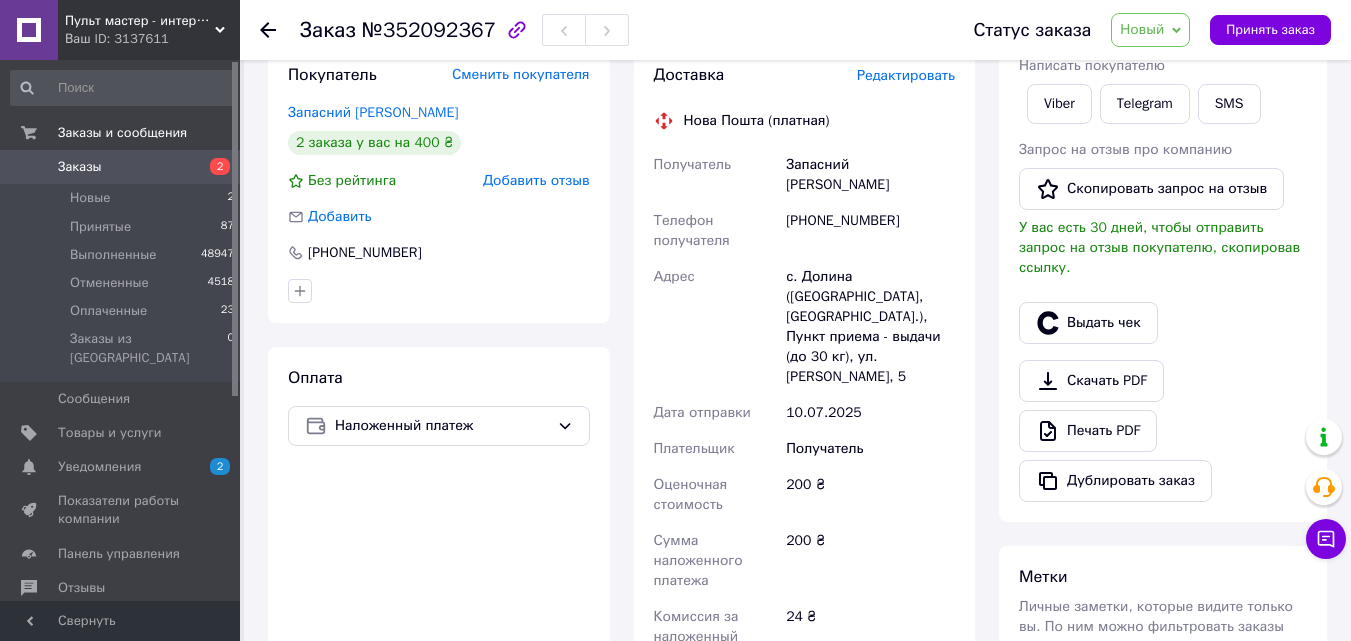 scroll, scrollTop: 300, scrollLeft: 0, axis: vertical 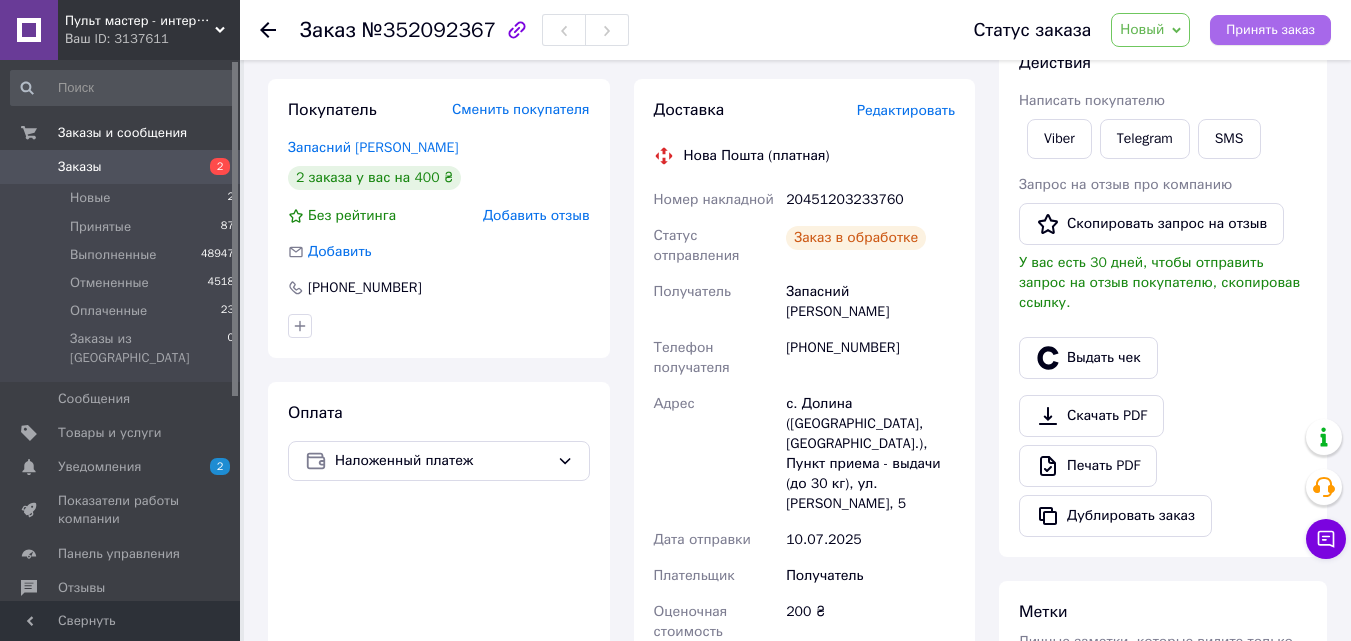 click on "Принять заказ" at bounding box center [1270, 30] 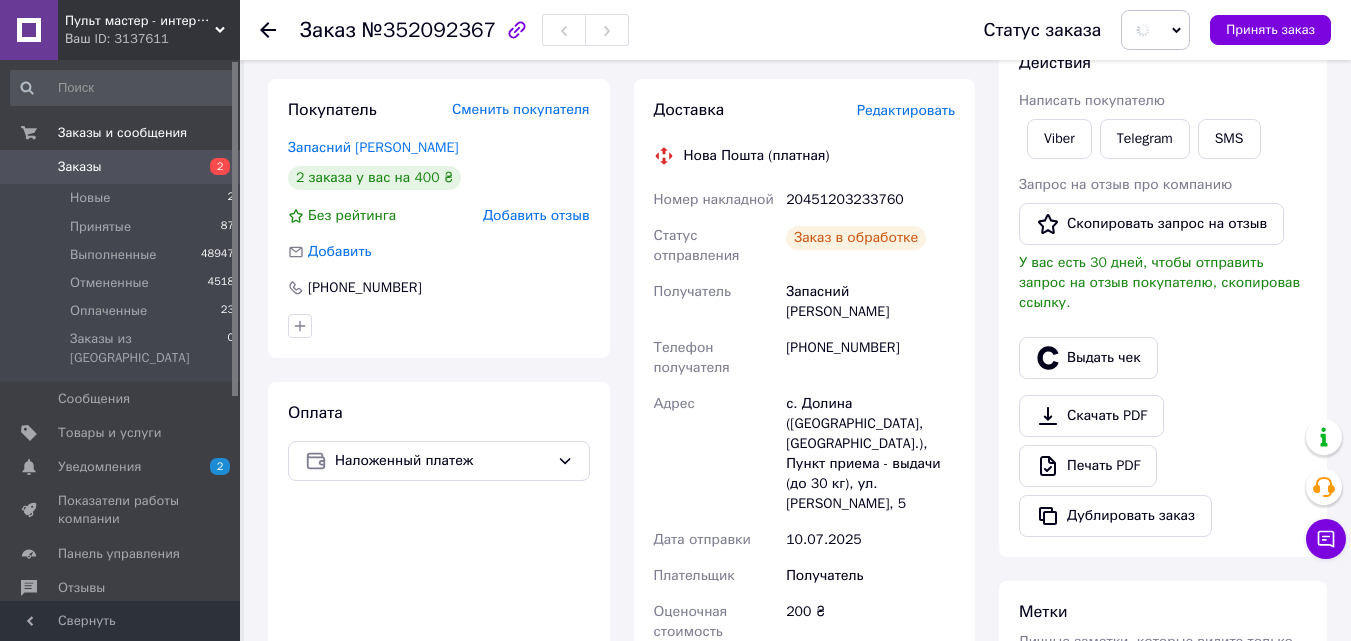 click on "20451203233760" at bounding box center [870, 200] 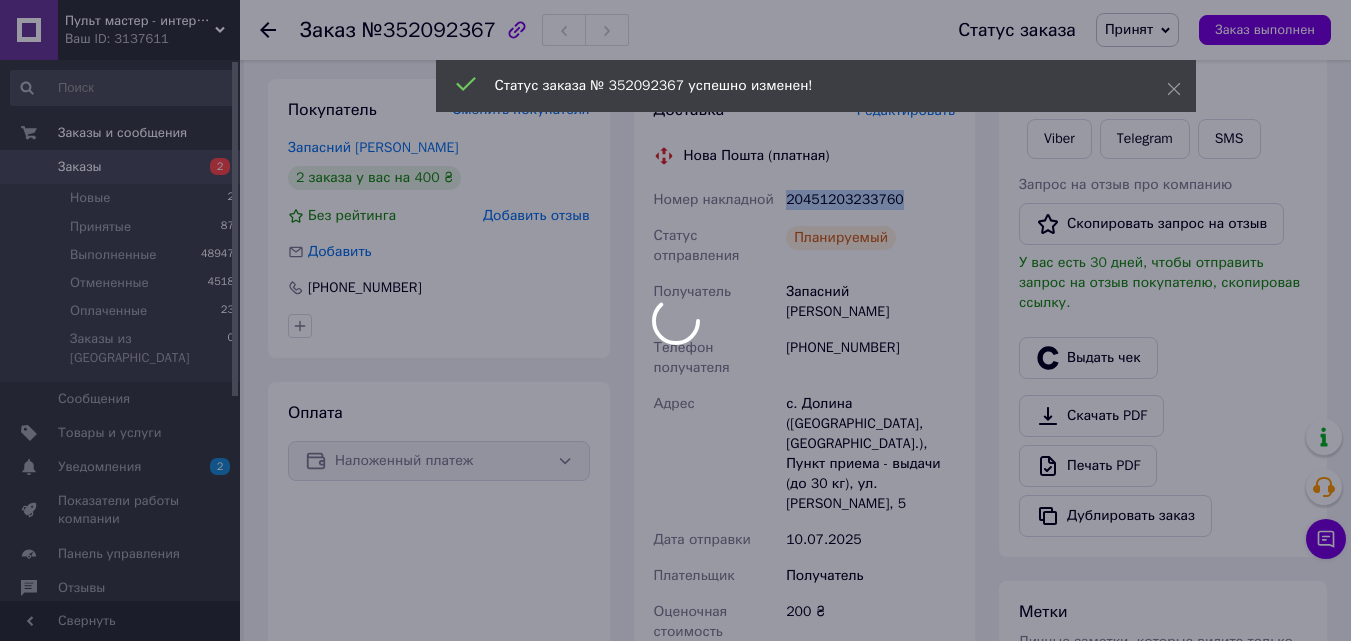 click on "20451203233760" at bounding box center [870, 200] 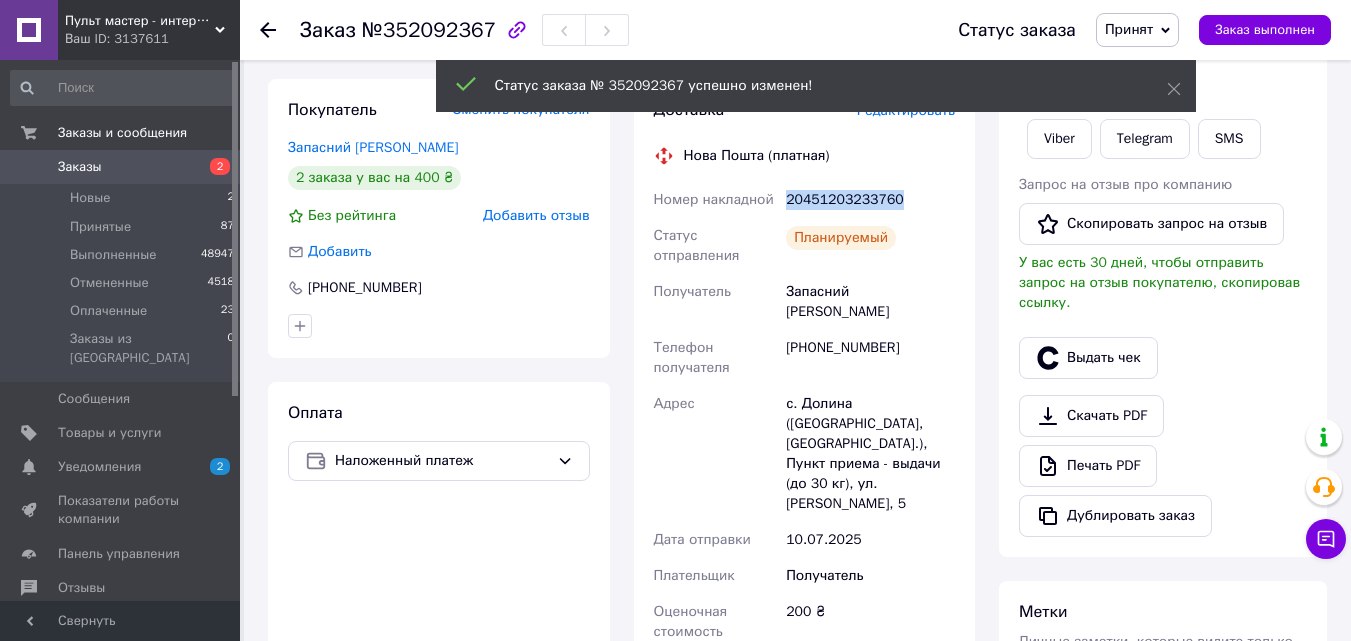 drag, startPoint x: 855, startPoint y: 200, endPoint x: 813, endPoint y: 212, distance: 43.68066 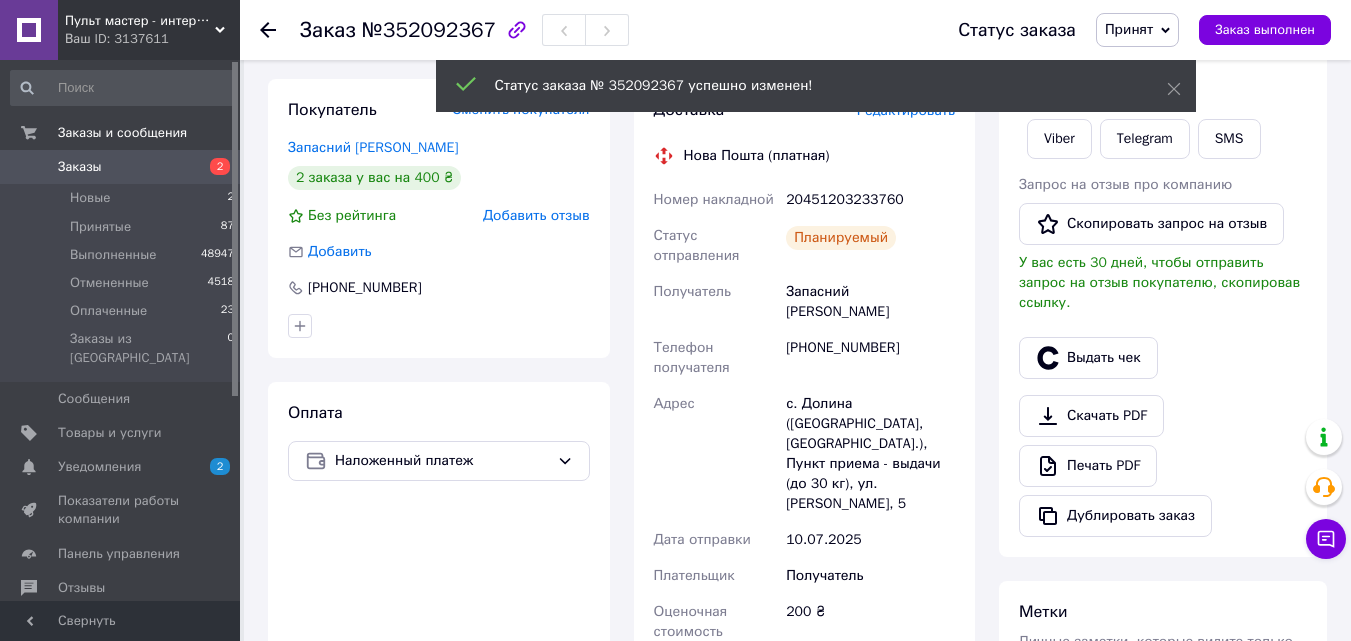 click on "20451203233760" at bounding box center [870, 200] 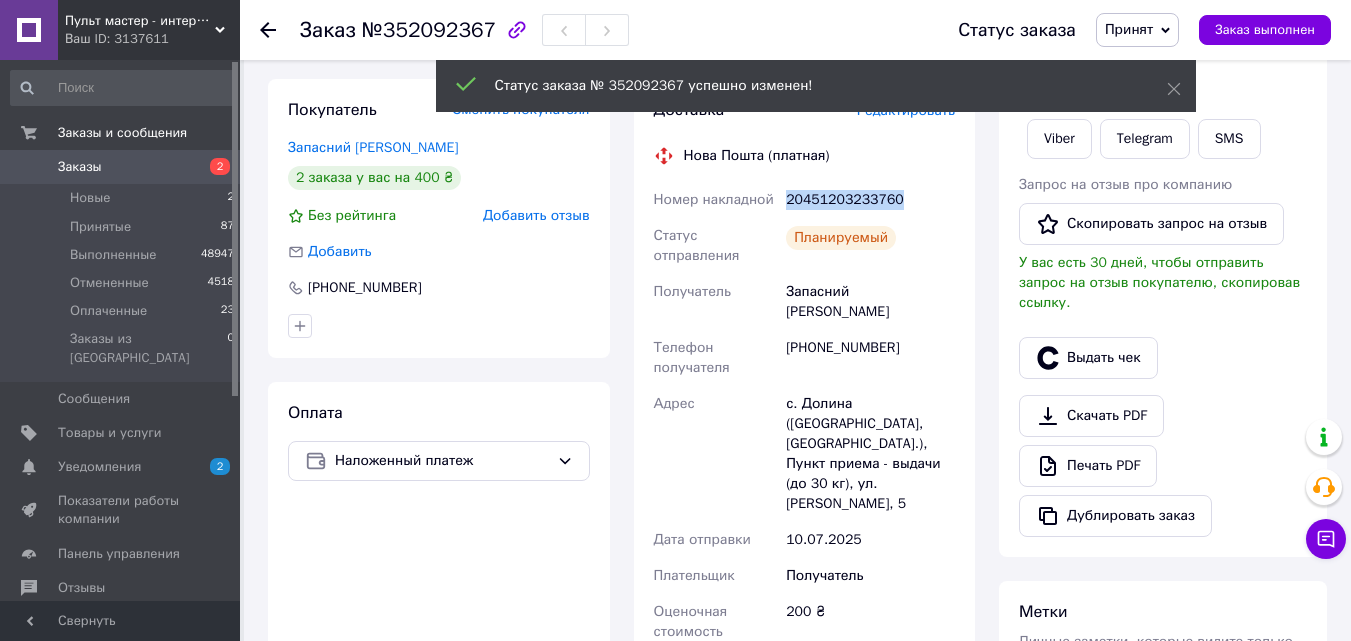 click on "20451203233760" at bounding box center (870, 200) 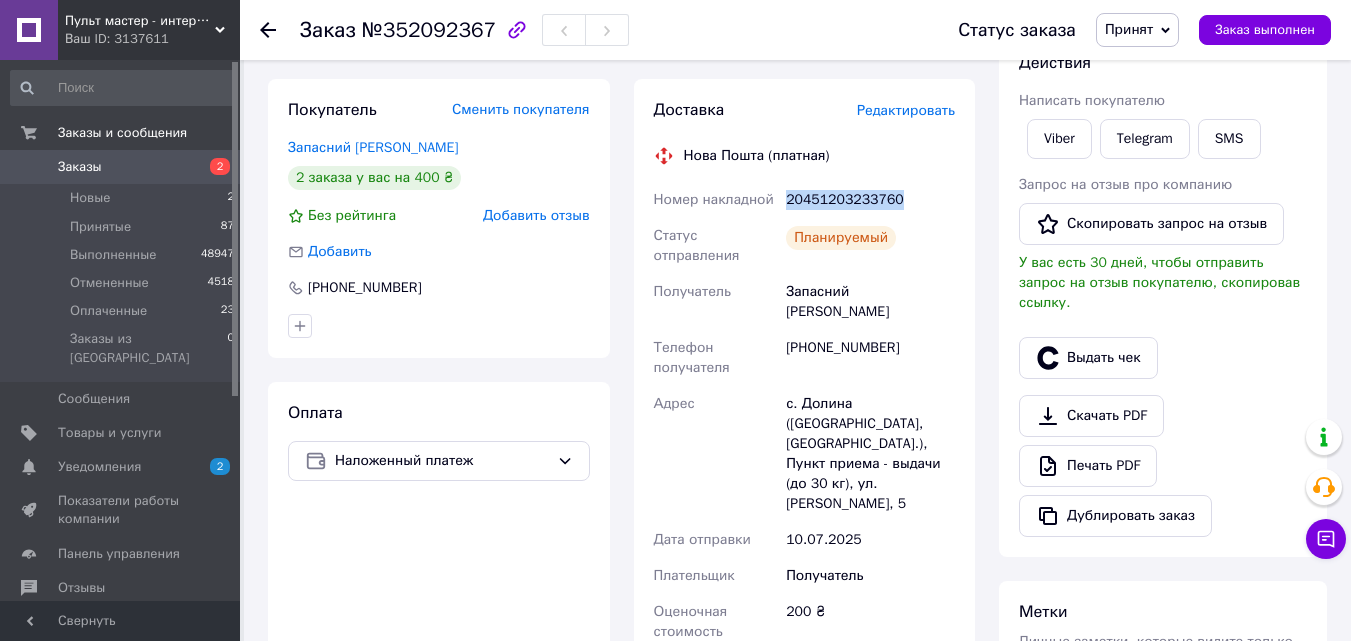 copy on "20451203233760" 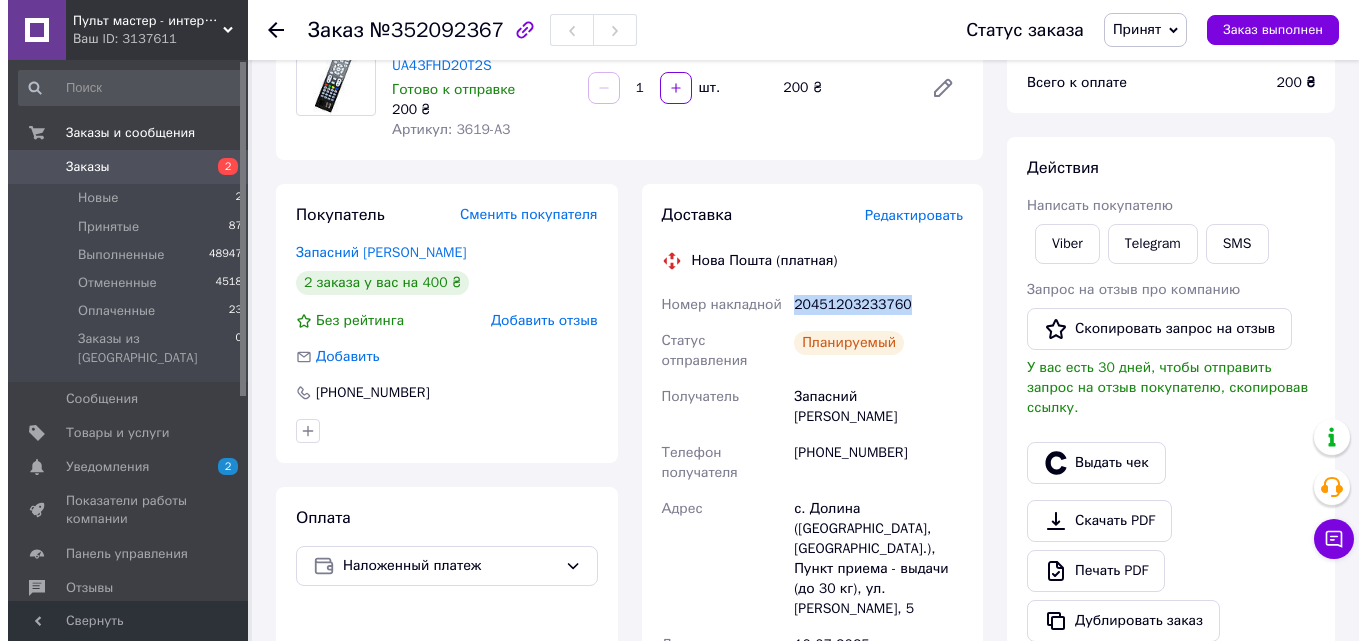 scroll, scrollTop: 100, scrollLeft: 0, axis: vertical 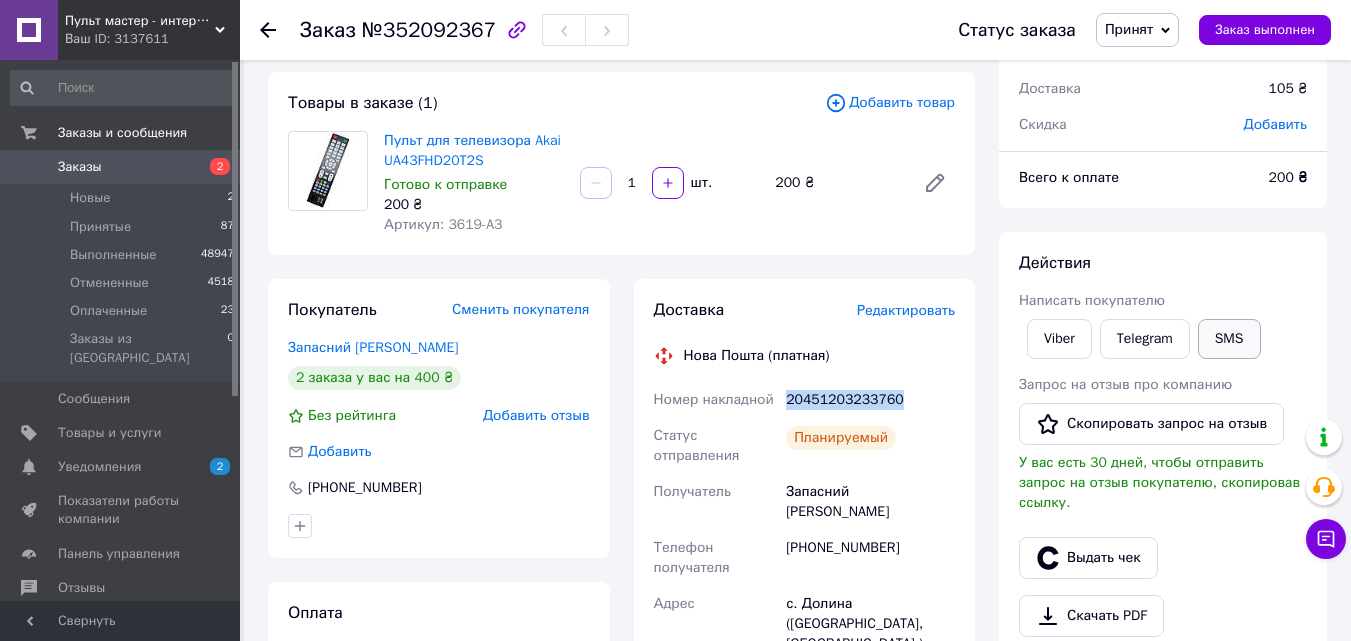 click on "SMS" at bounding box center (1229, 339) 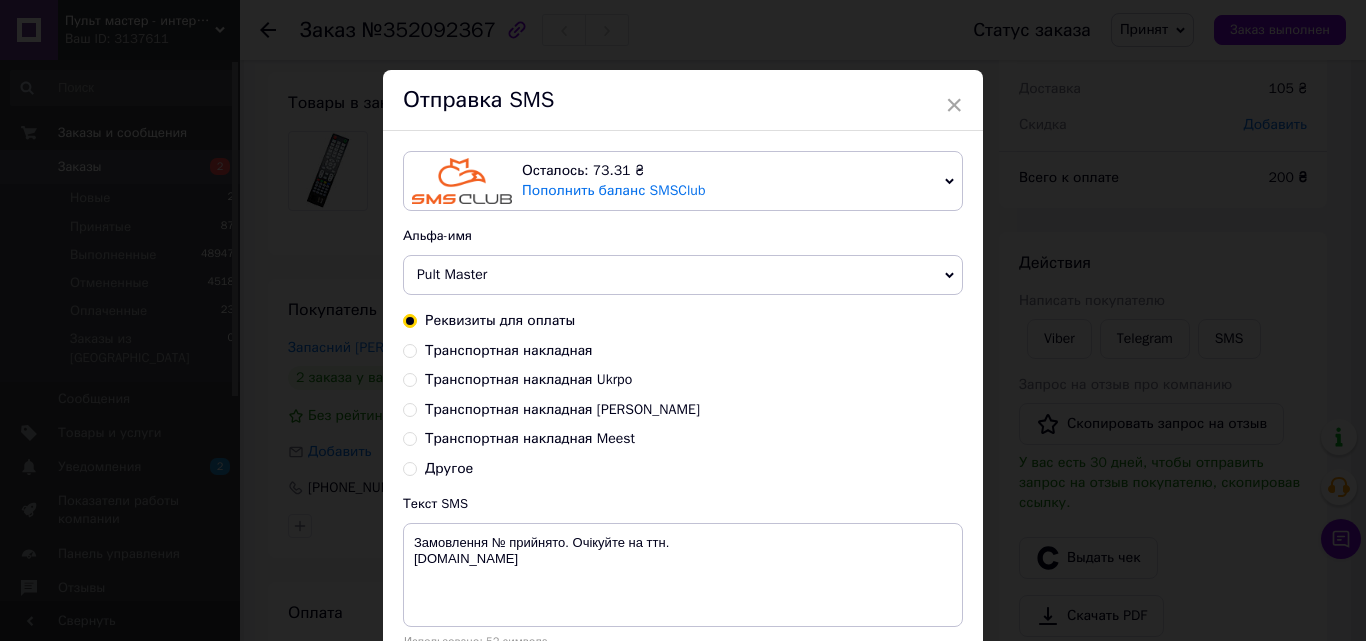 click on "Транспортная накладная" at bounding box center (509, 350) 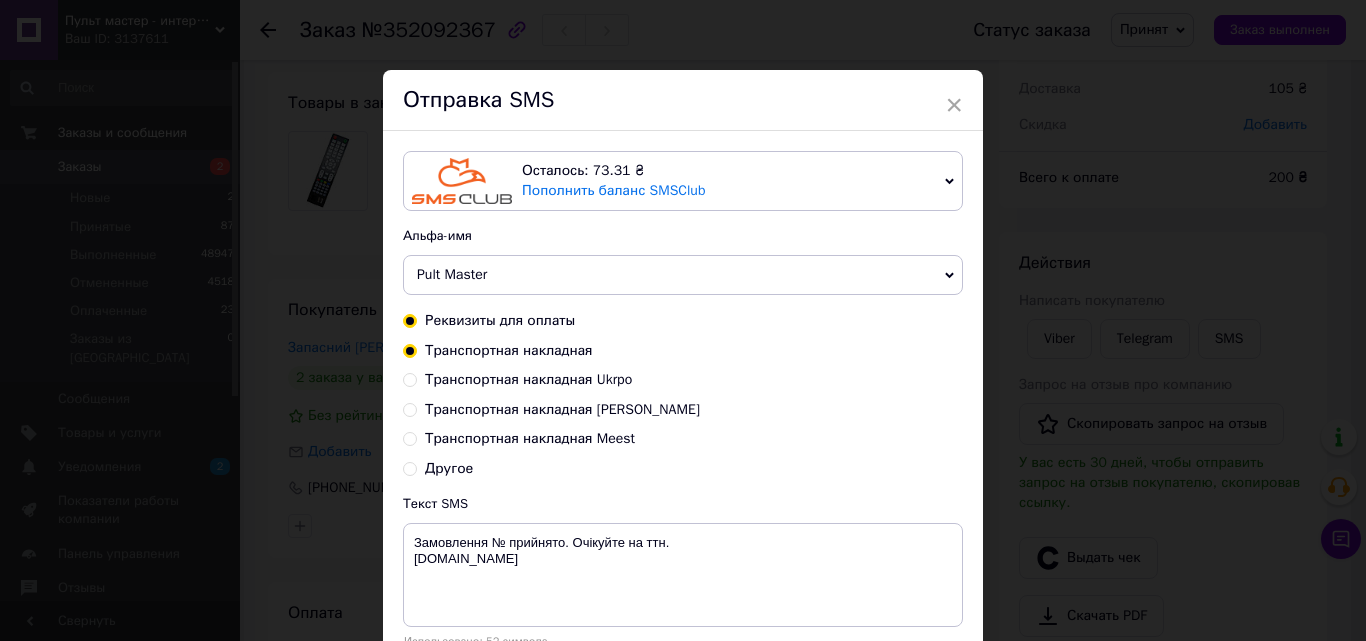 radio on "true" 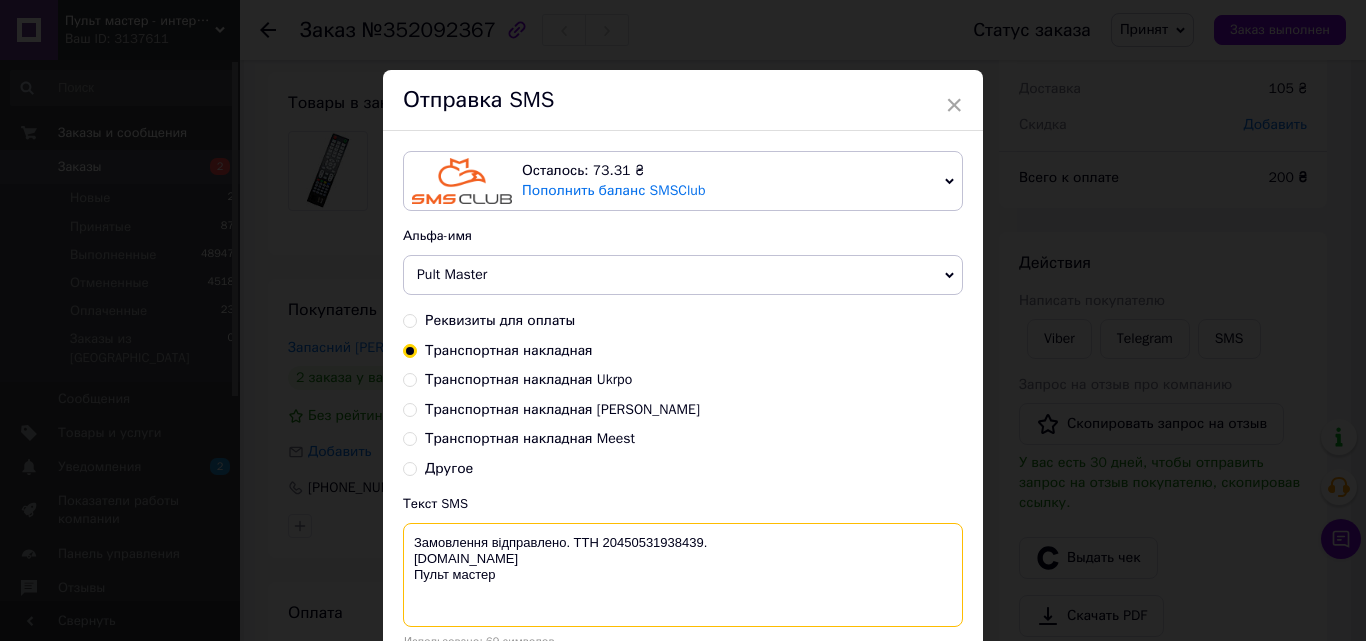 click on "Замовлення відправлено. ТТН 20450531938439.
[DOMAIN_NAME]
Пульт мастер" at bounding box center [683, 575] 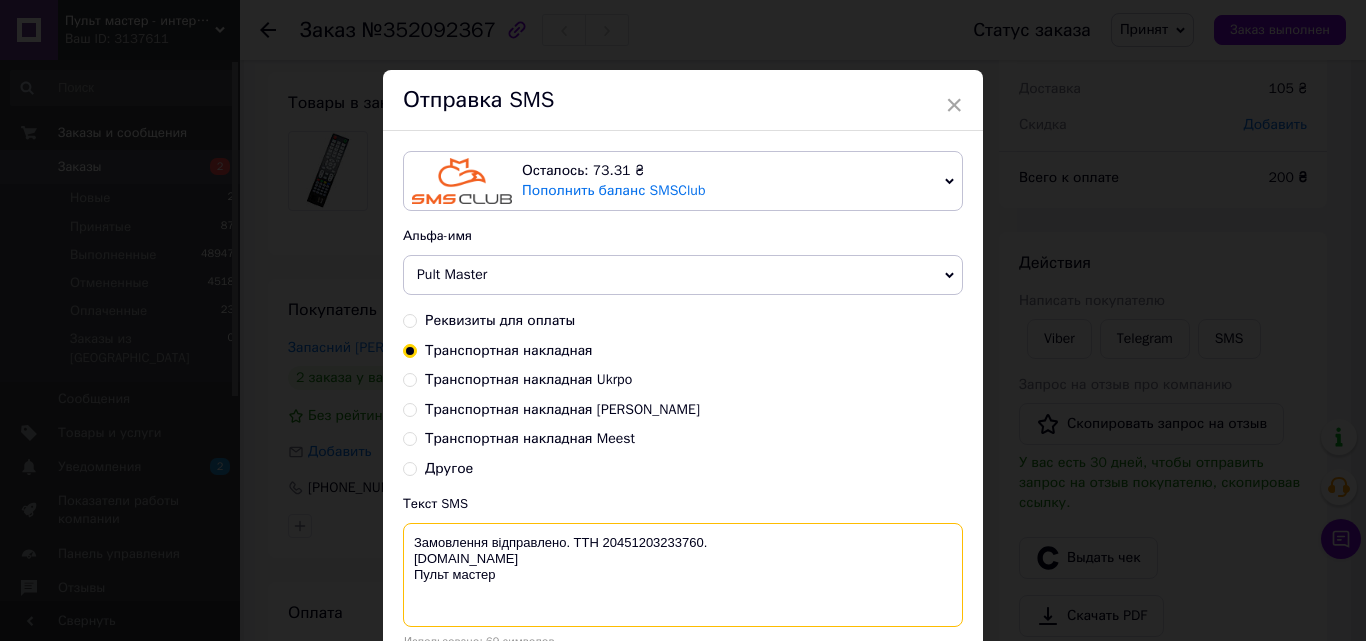 scroll, scrollTop: 155, scrollLeft: 0, axis: vertical 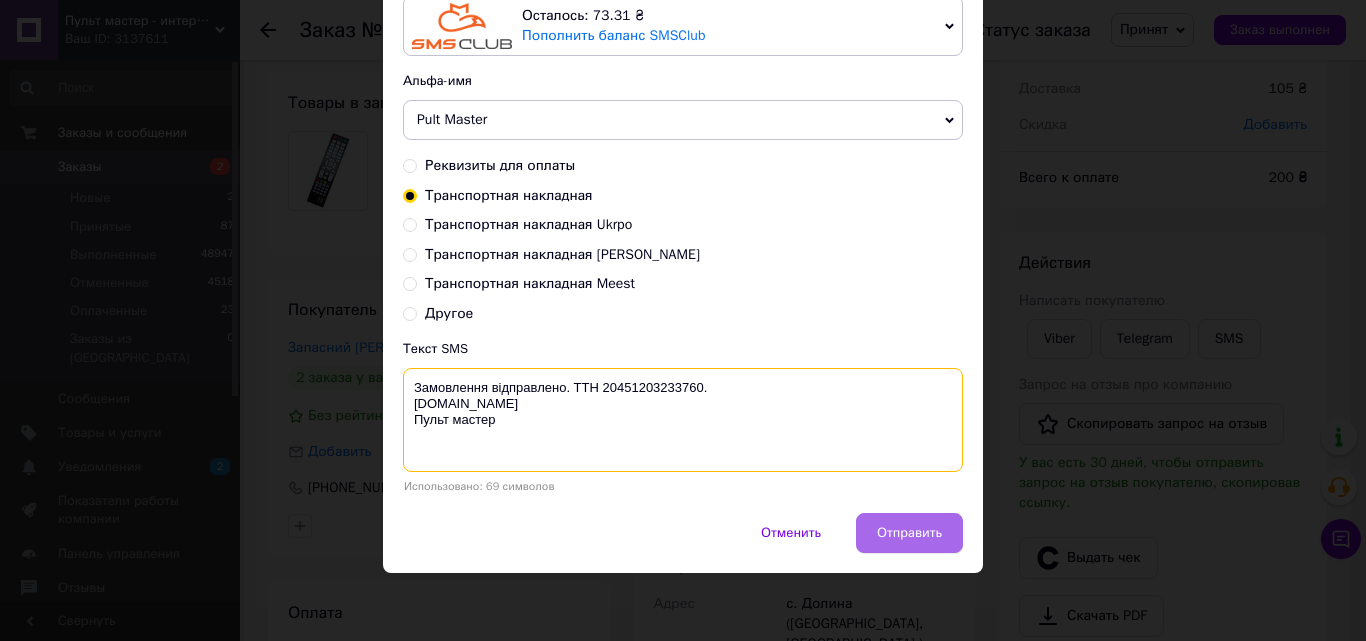 type on "Замовлення відправлено. ТТН 20451203233760.
mpult.com.ua
Пульт мастер" 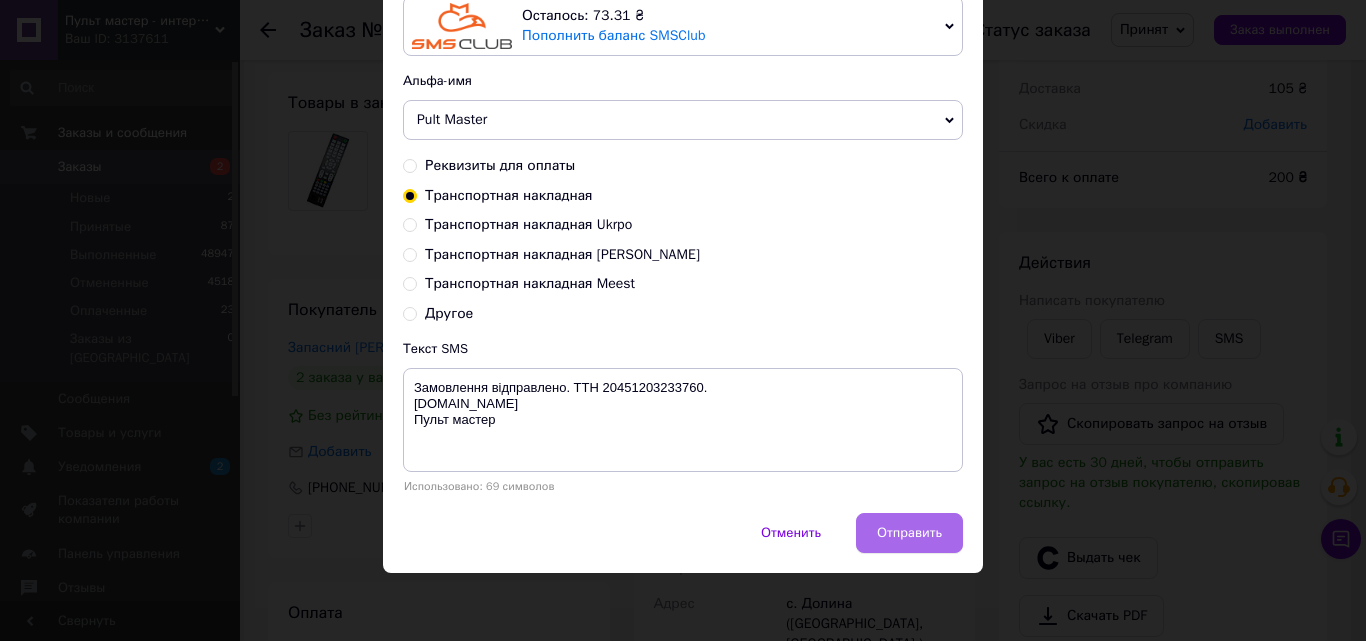 click on "Отправить" at bounding box center (909, 533) 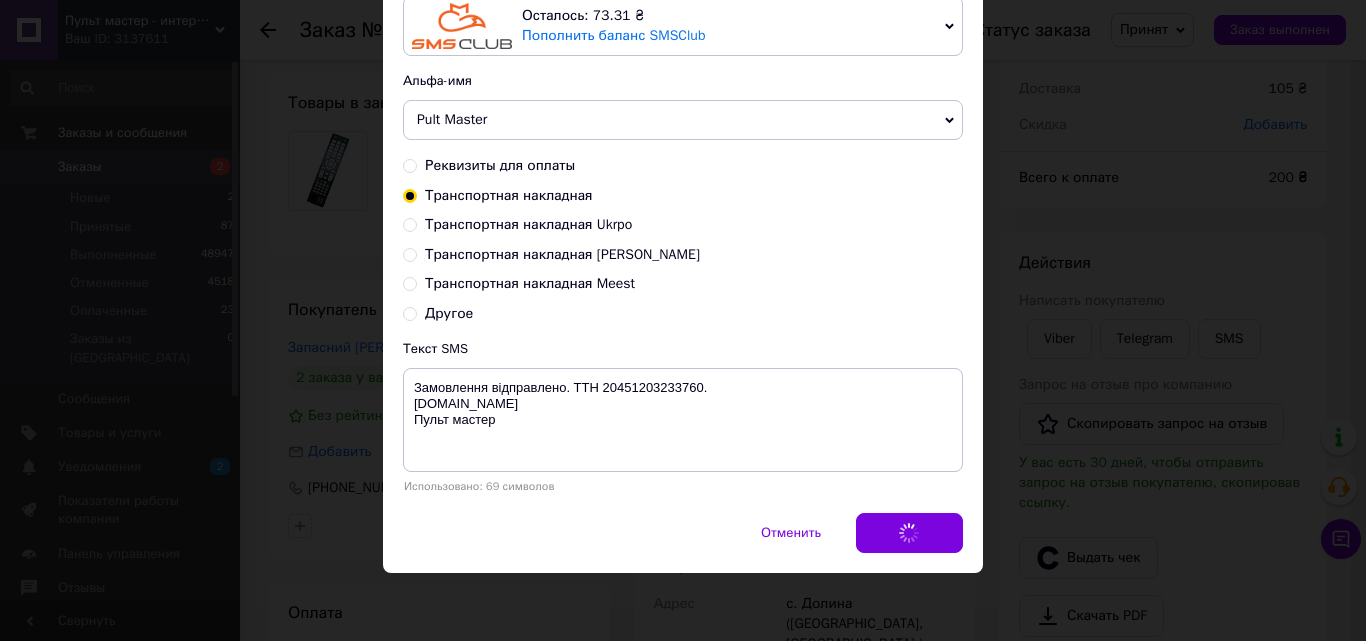 scroll, scrollTop: 0, scrollLeft: 0, axis: both 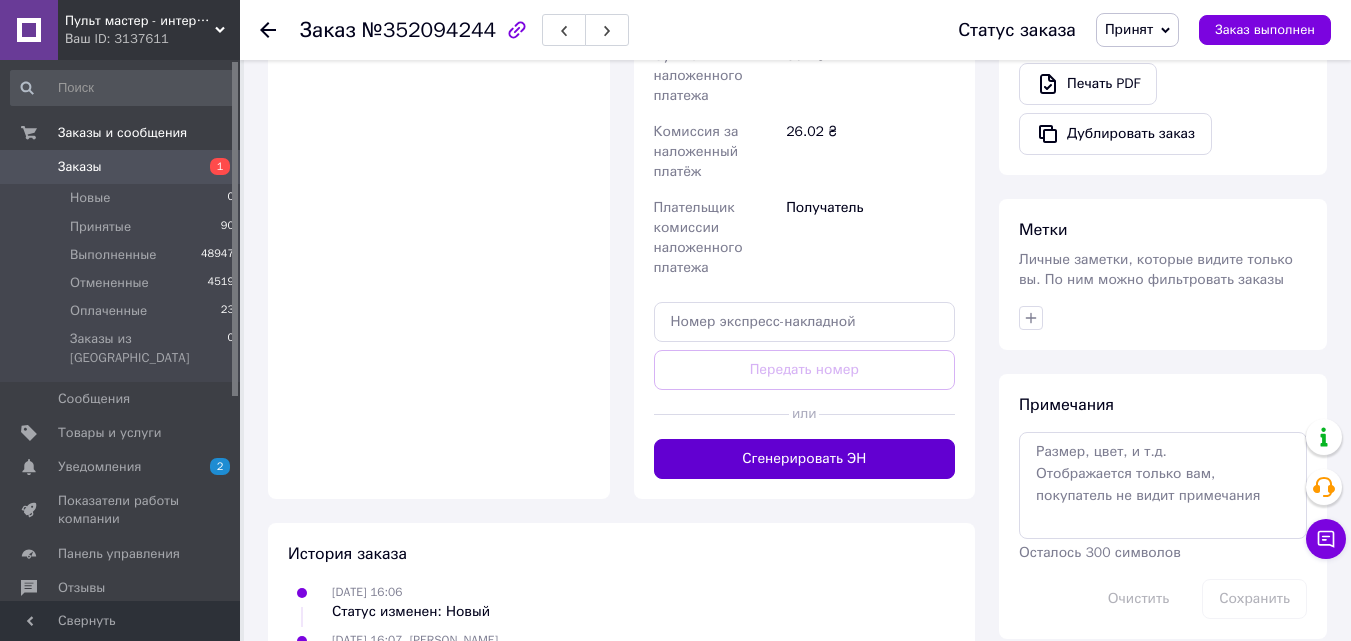 click on "Сгенерировать ЭН" at bounding box center (805, 459) 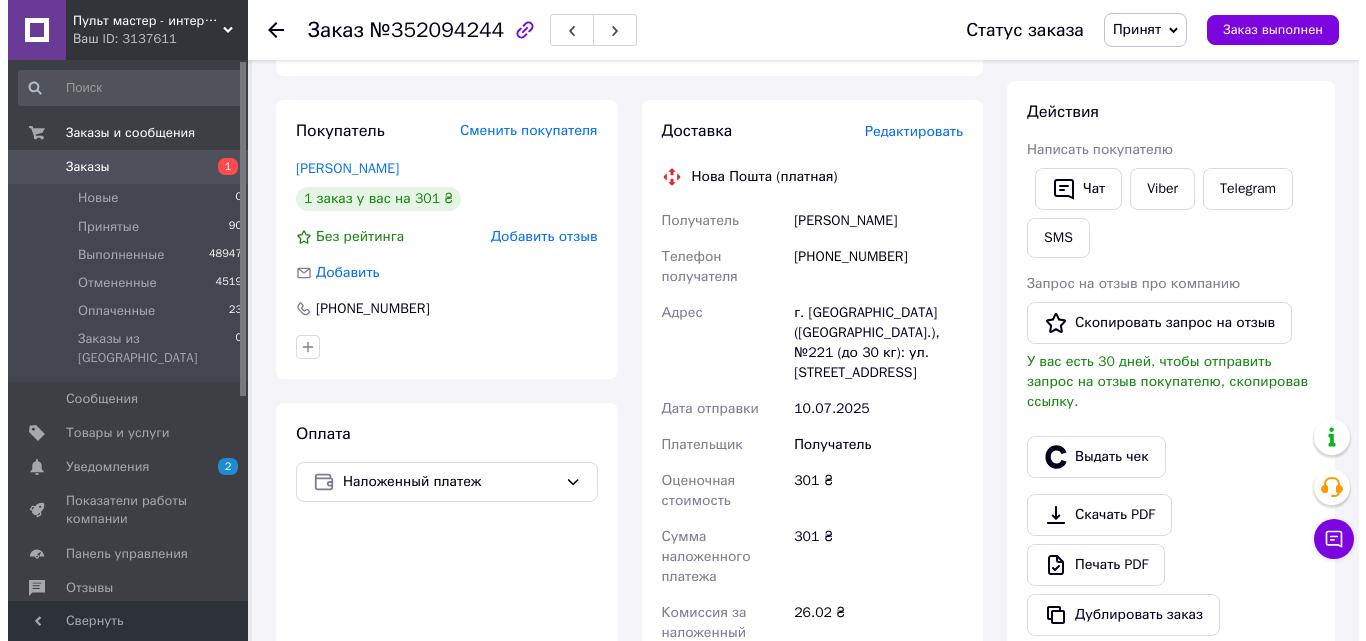 scroll, scrollTop: 300, scrollLeft: 0, axis: vertical 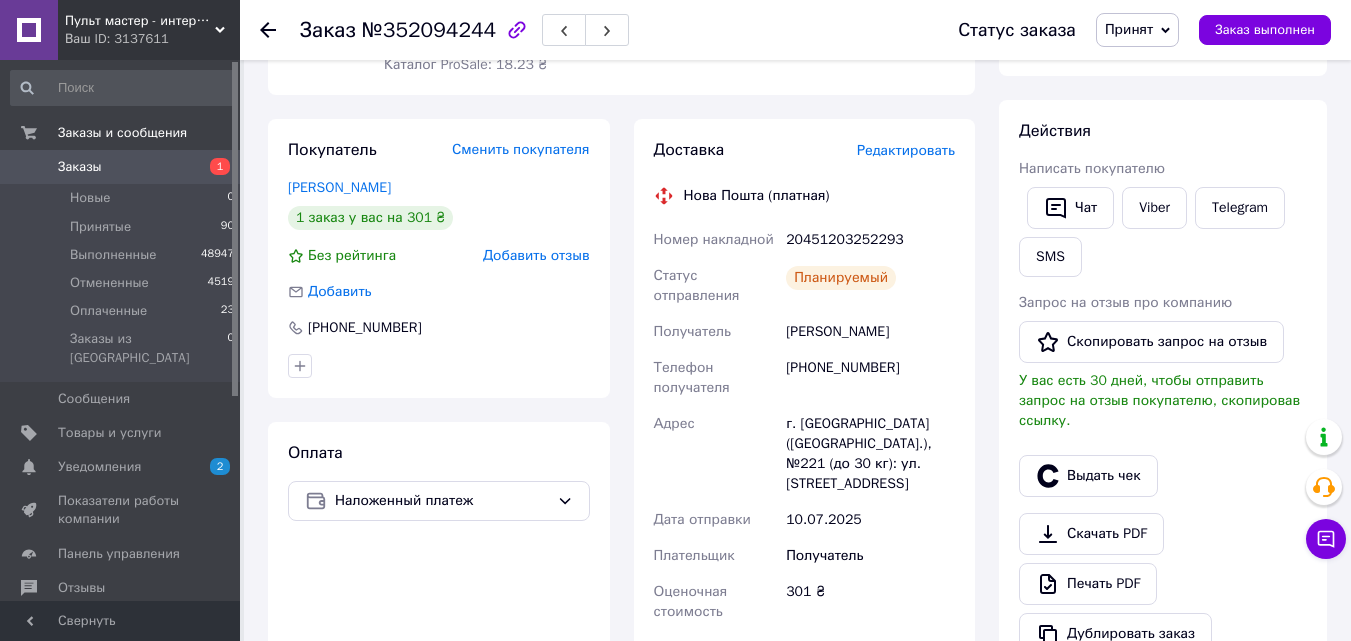 click on "20451203252293" at bounding box center (870, 240) 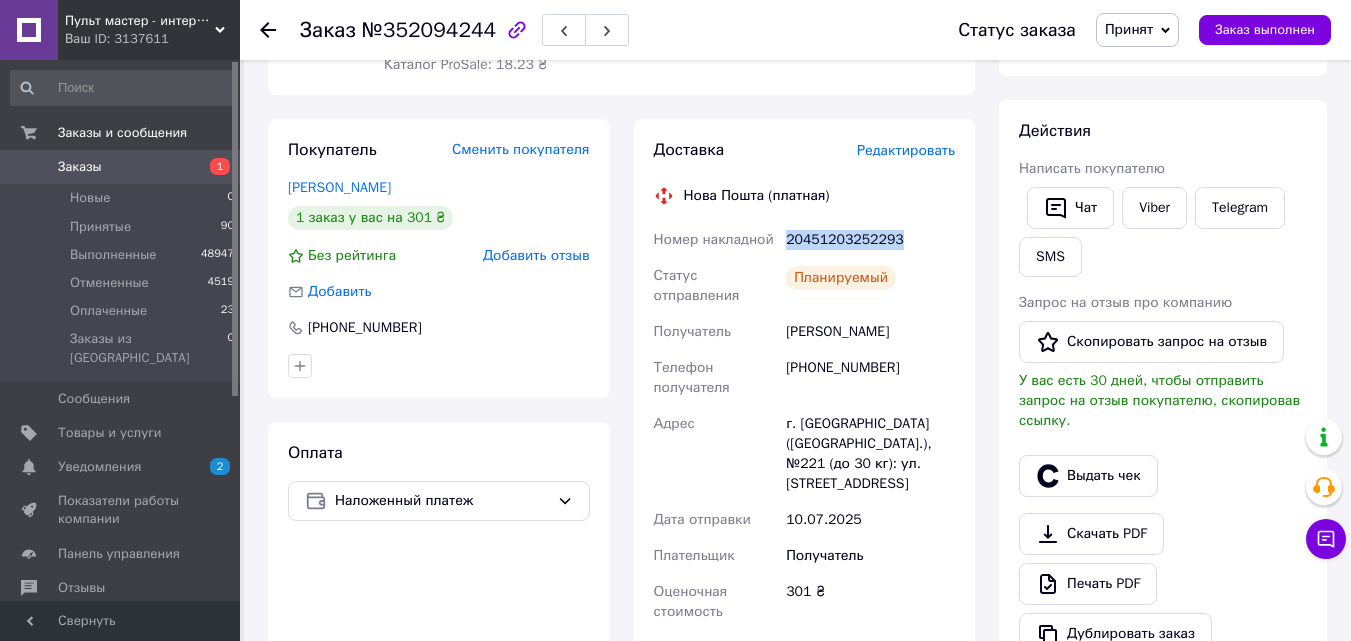 click on "20451203252293" at bounding box center [870, 240] 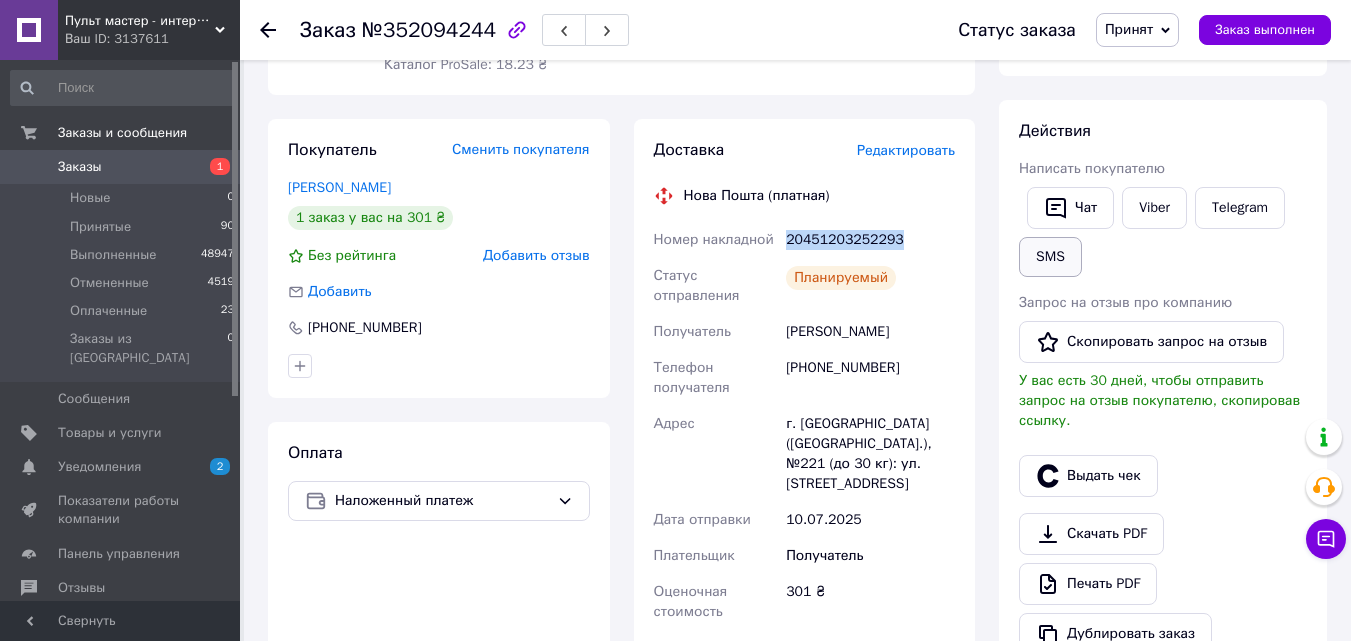 click on "SMS" at bounding box center [1050, 257] 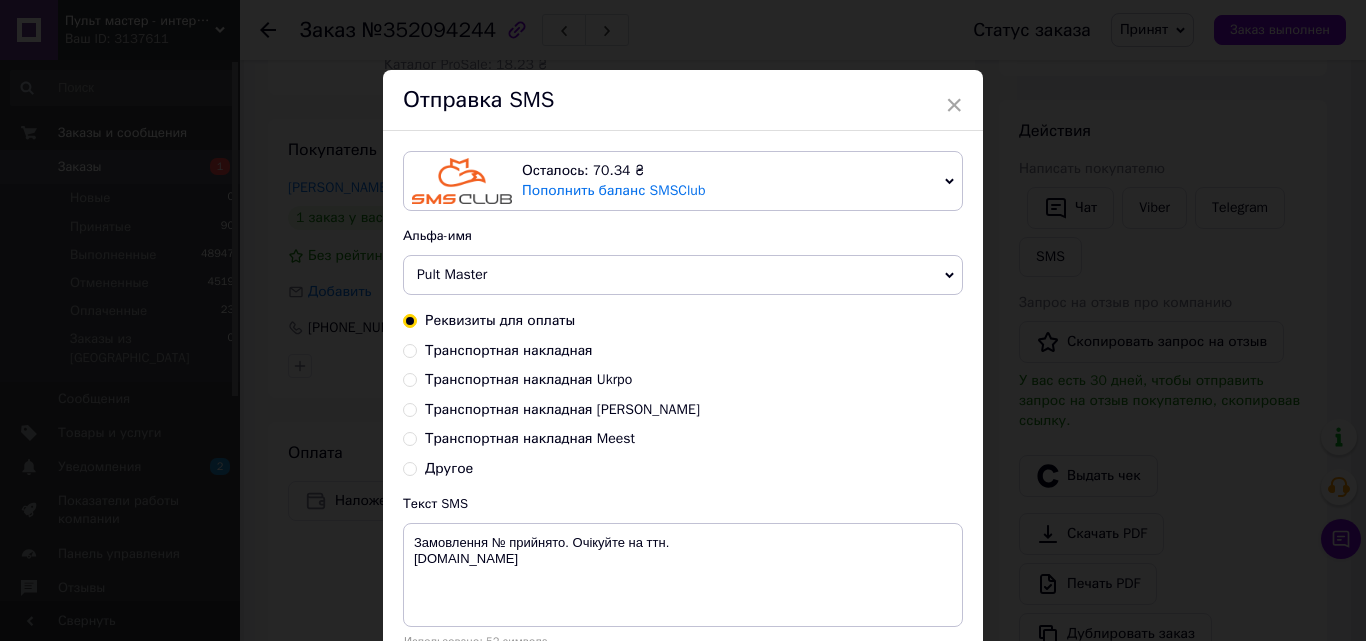 click on "Транспортная накладная" at bounding box center (509, 350) 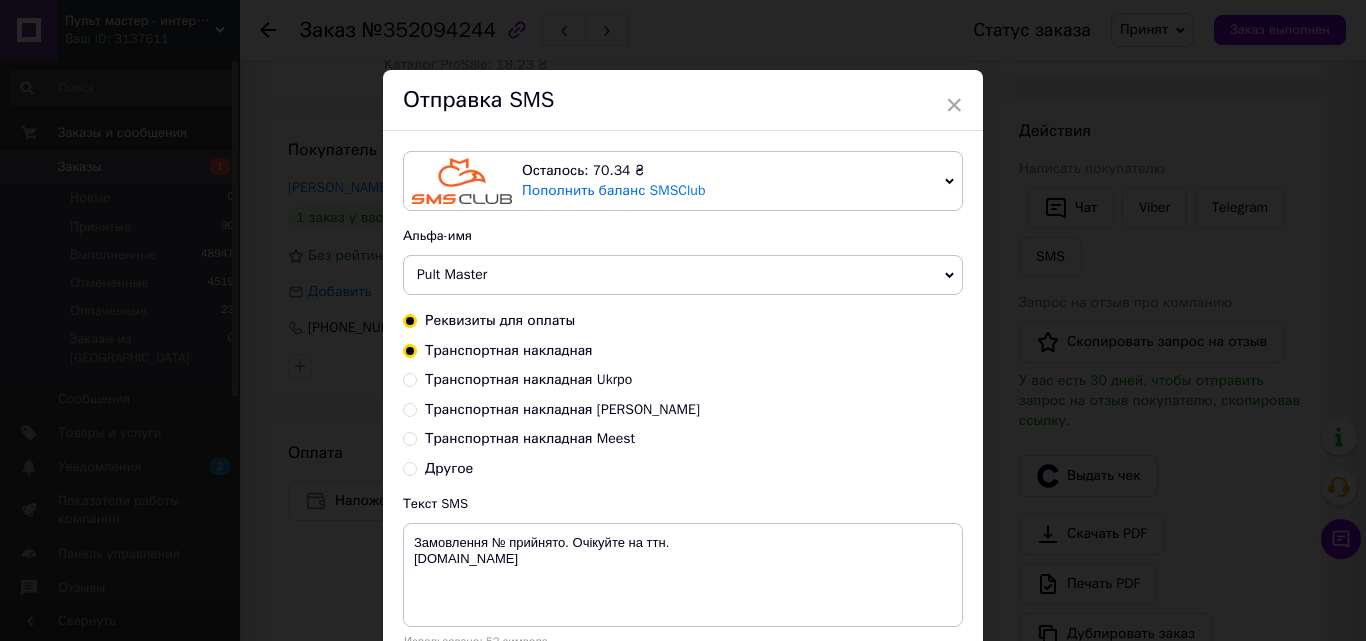 radio on "true" 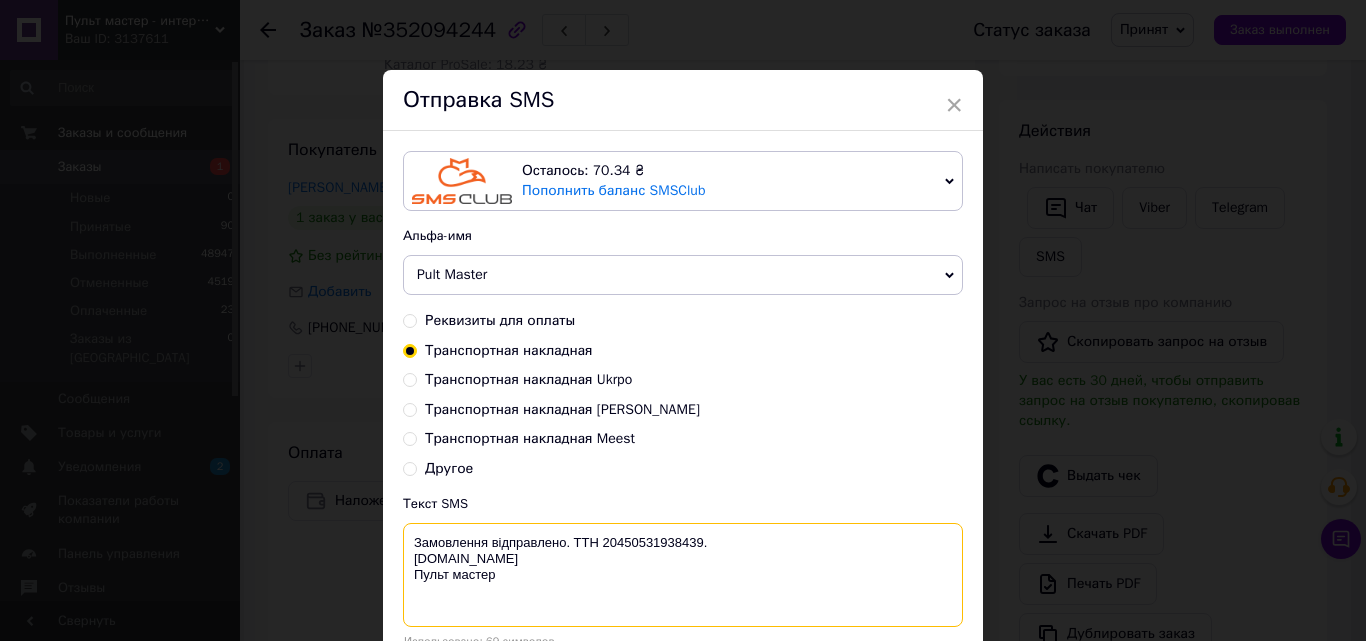 click on "Замовлення відправлено. ТТН 20450531938439.
[DOMAIN_NAME]
Пульт мастер" at bounding box center [683, 575] 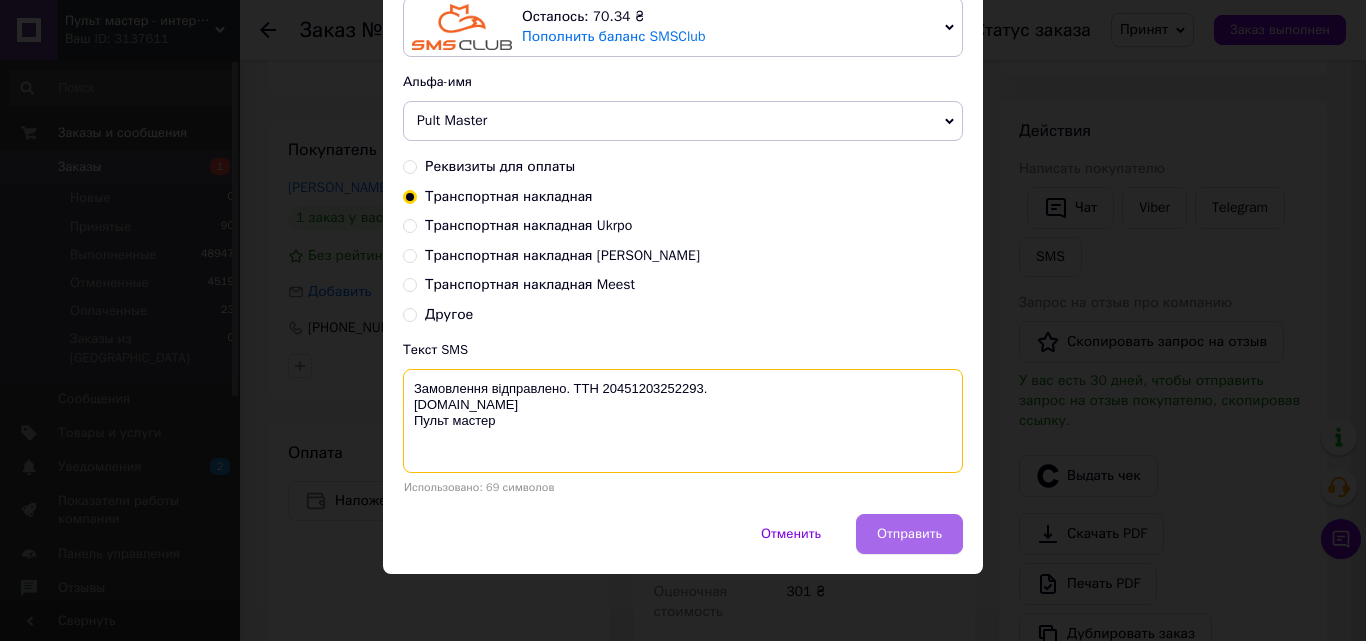 scroll, scrollTop: 155, scrollLeft: 0, axis: vertical 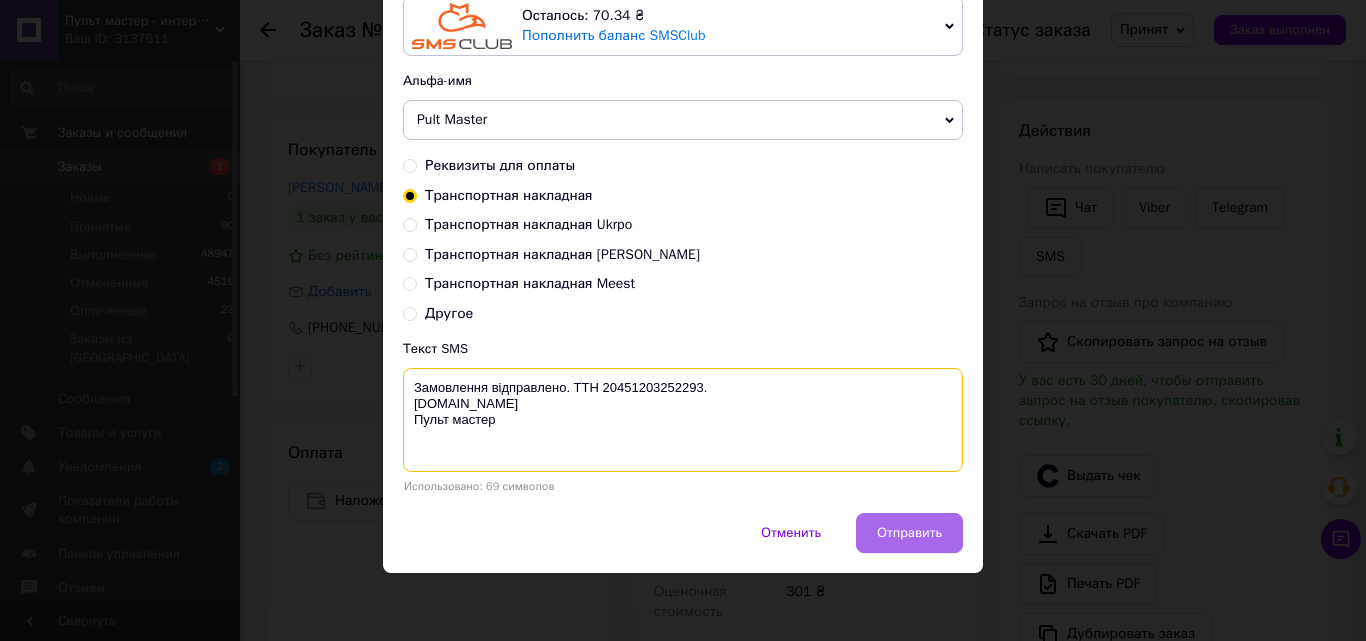 type on "Замовлення відправлено. ТТН 20451203252293.
mpult.com.ua
Пульт мастер" 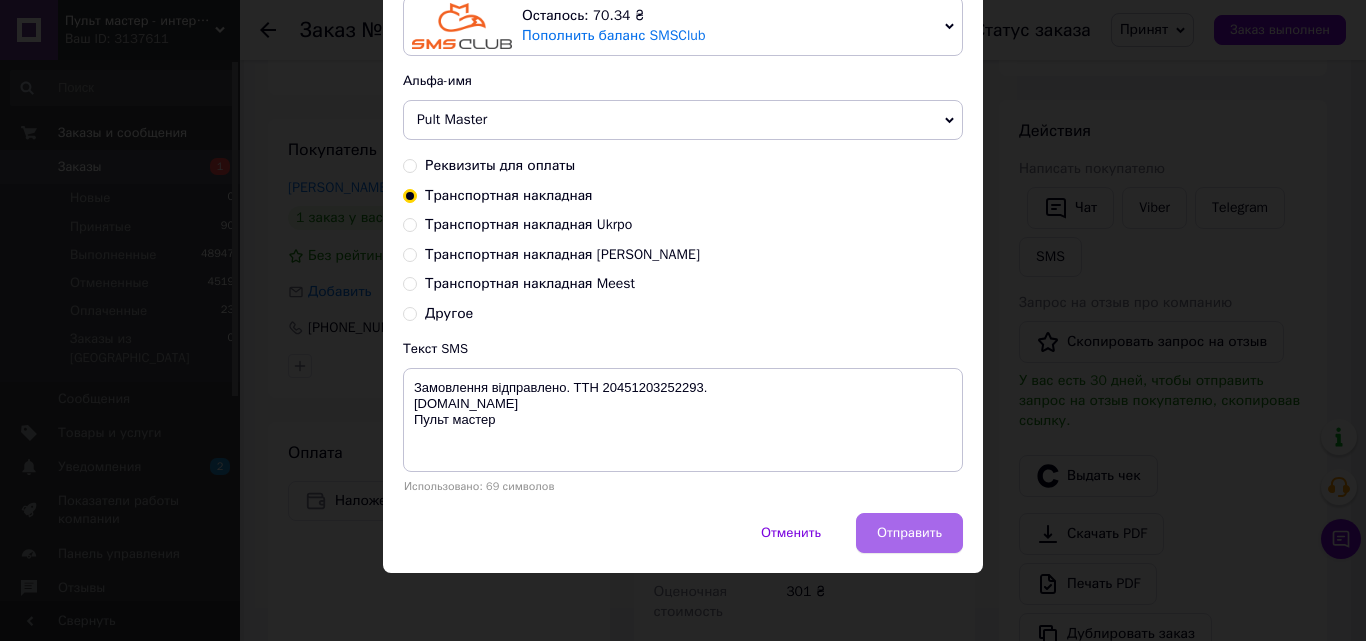 click on "Отправить" at bounding box center [909, 533] 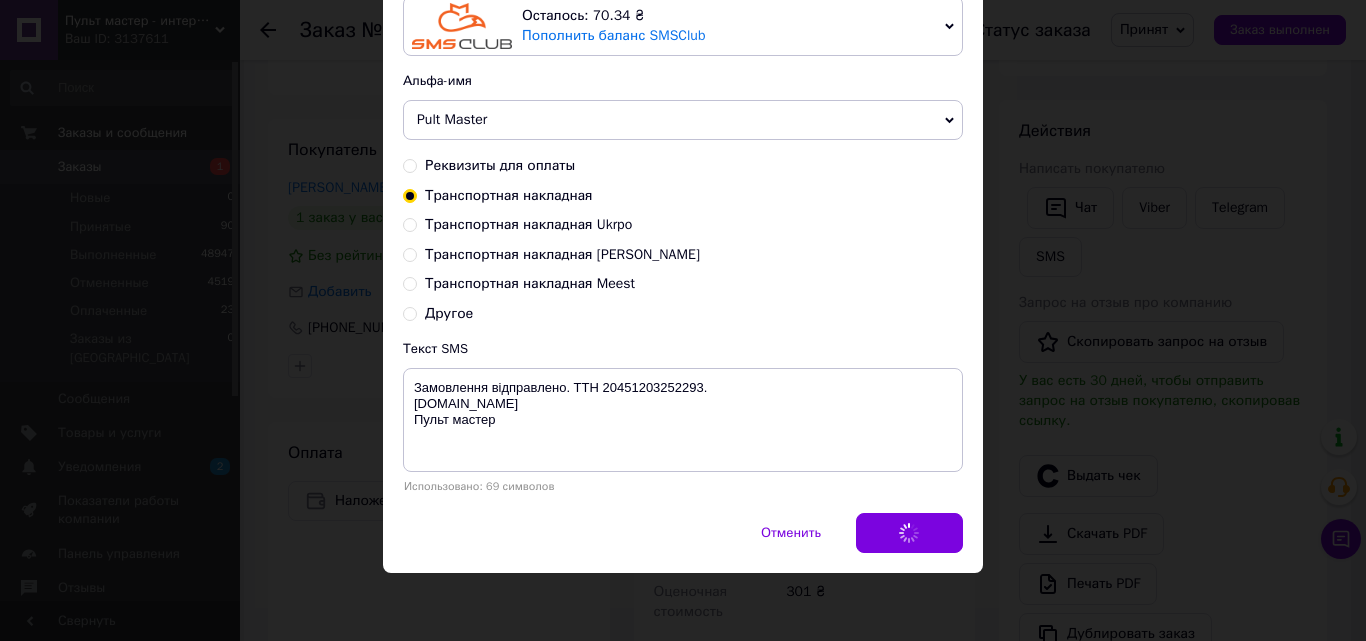 scroll, scrollTop: 0, scrollLeft: 0, axis: both 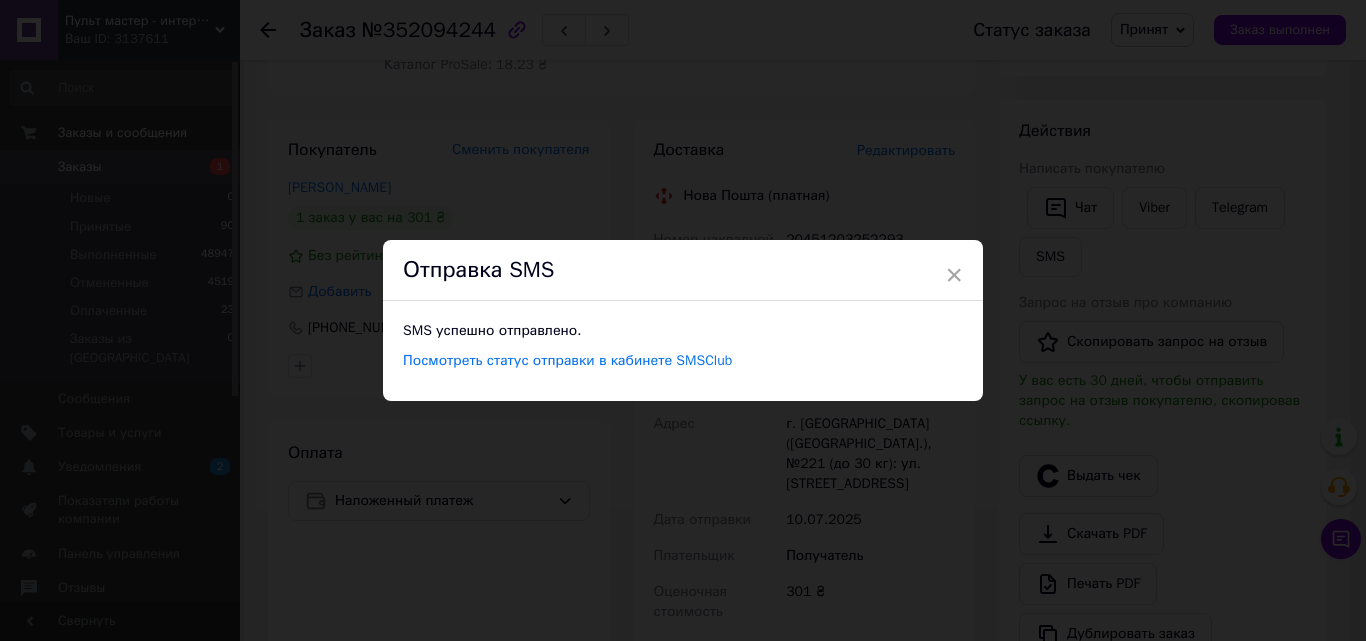 click on "× Отправка SMS SMS успешно отправлено. Посмотреть статус отправки в кабинете SMSClub" at bounding box center [683, 320] 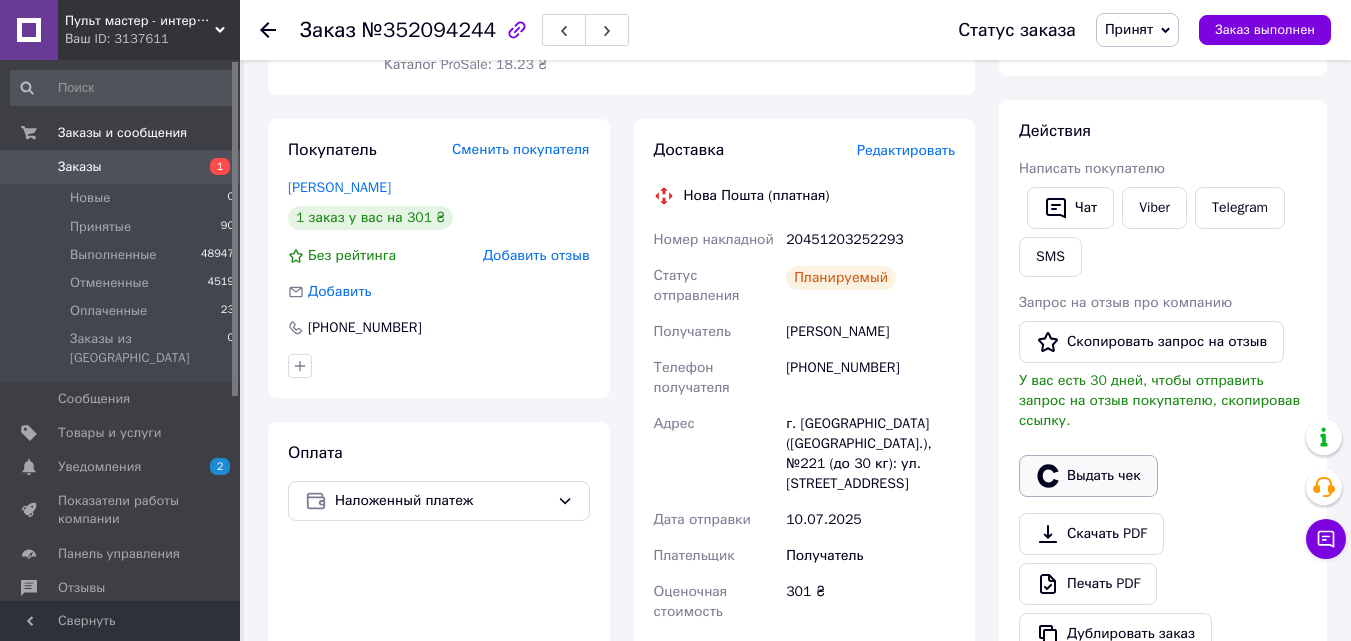 click on "Выдать чек" at bounding box center (1088, 476) 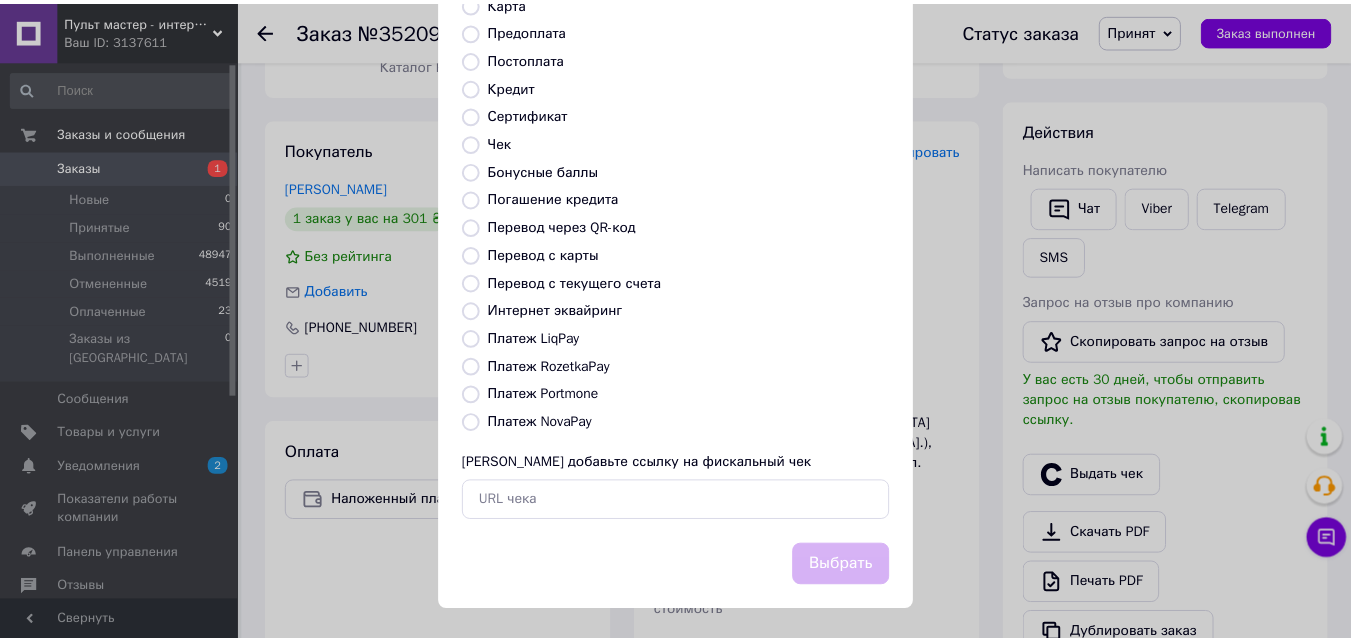 scroll, scrollTop: 218, scrollLeft: 0, axis: vertical 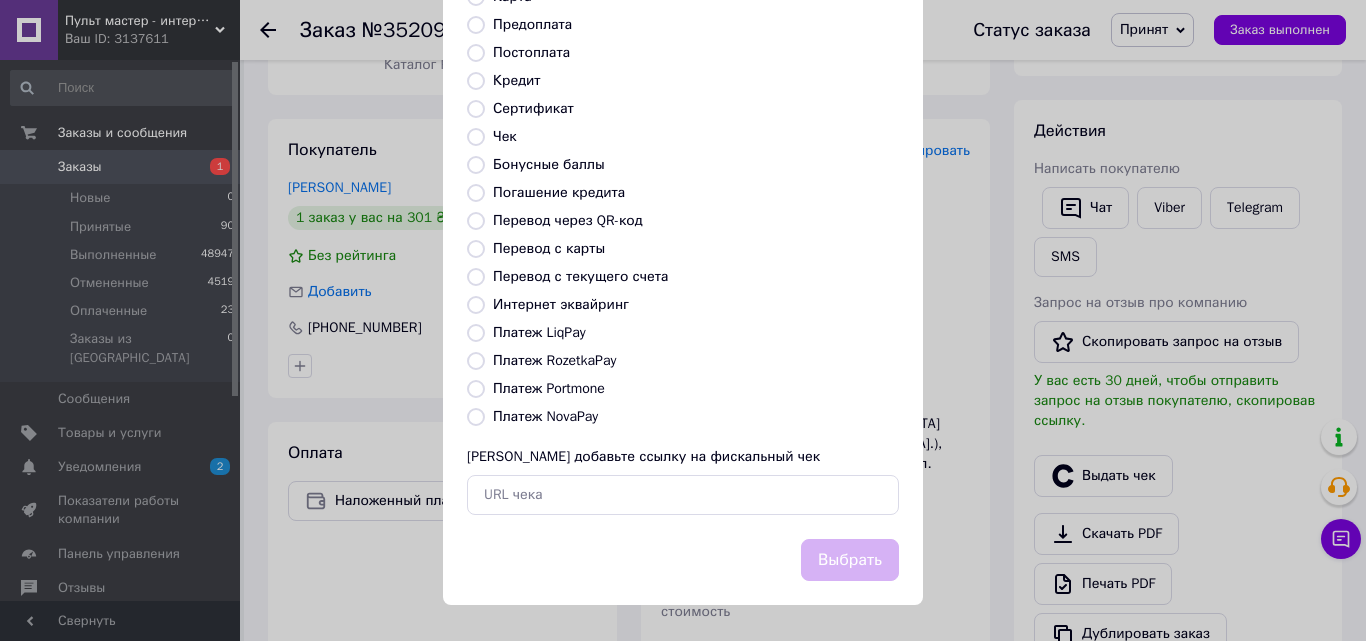 click on "Платеж NovaPay" at bounding box center [545, 416] 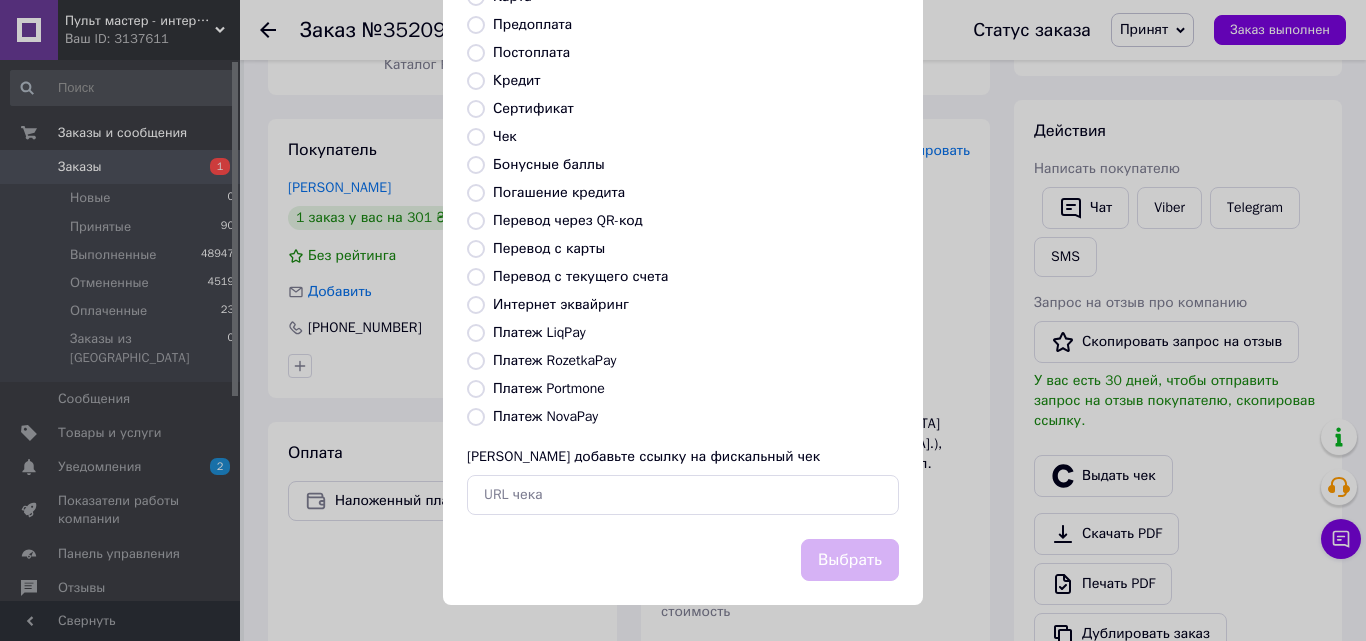 radio on "true" 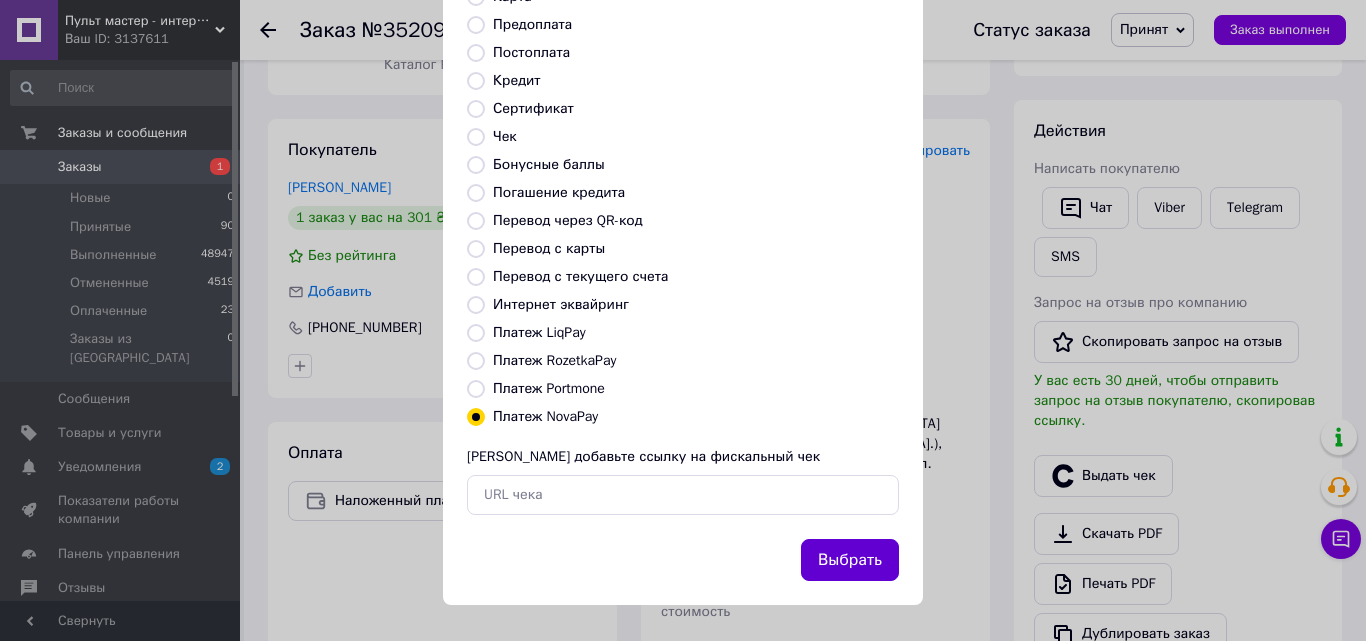 click on "Выбрать" at bounding box center [850, 560] 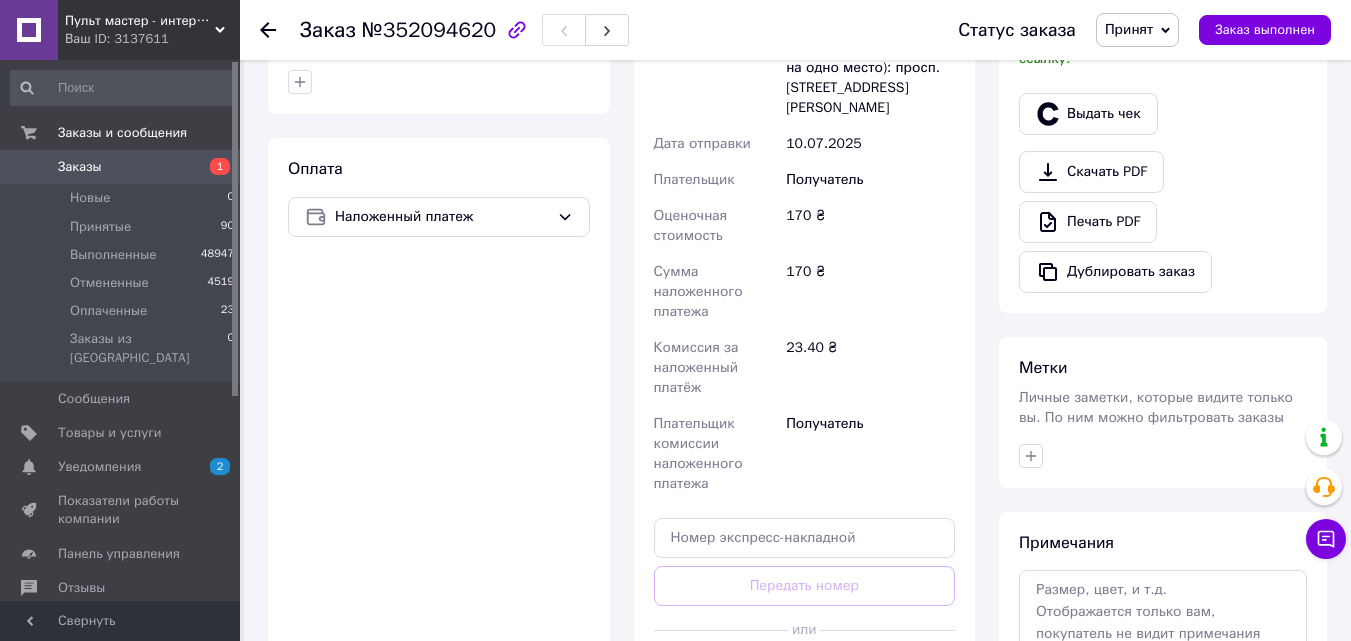 scroll, scrollTop: 600, scrollLeft: 0, axis: vertical 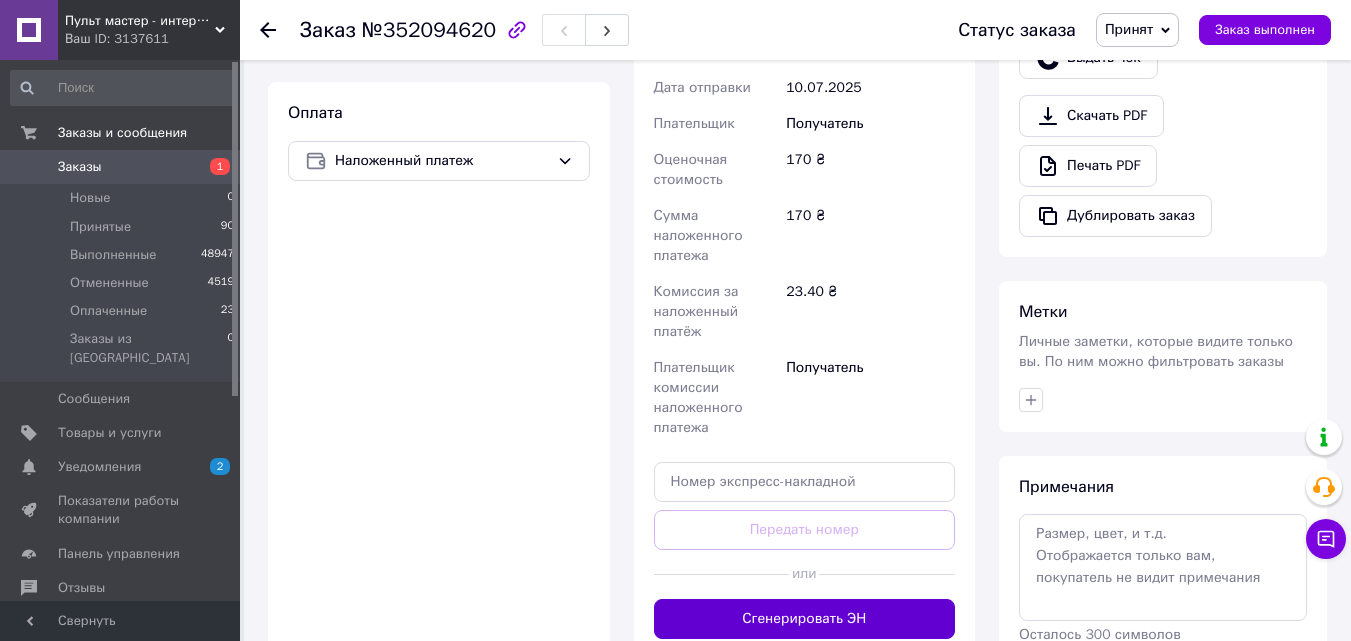 click on "Сгенерировать ЭН" at bounding box center [805, 619] 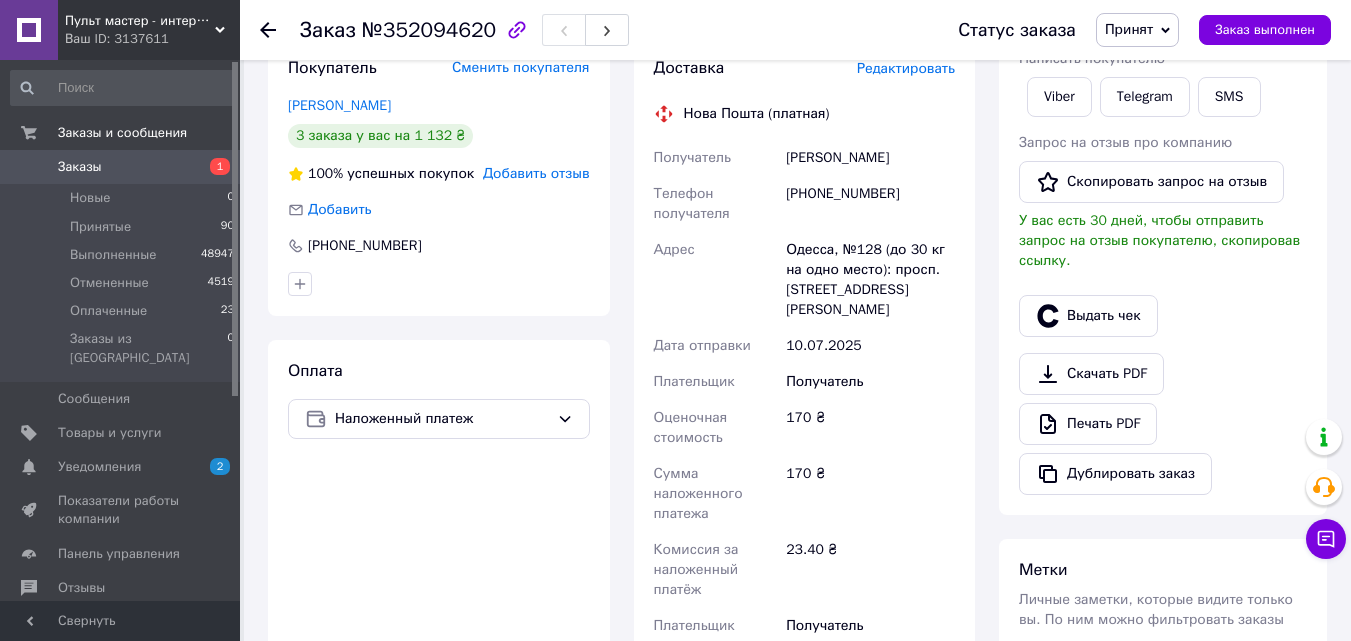 scroll, scrollTop: 300, scrollLeft: 0, axis: vertical 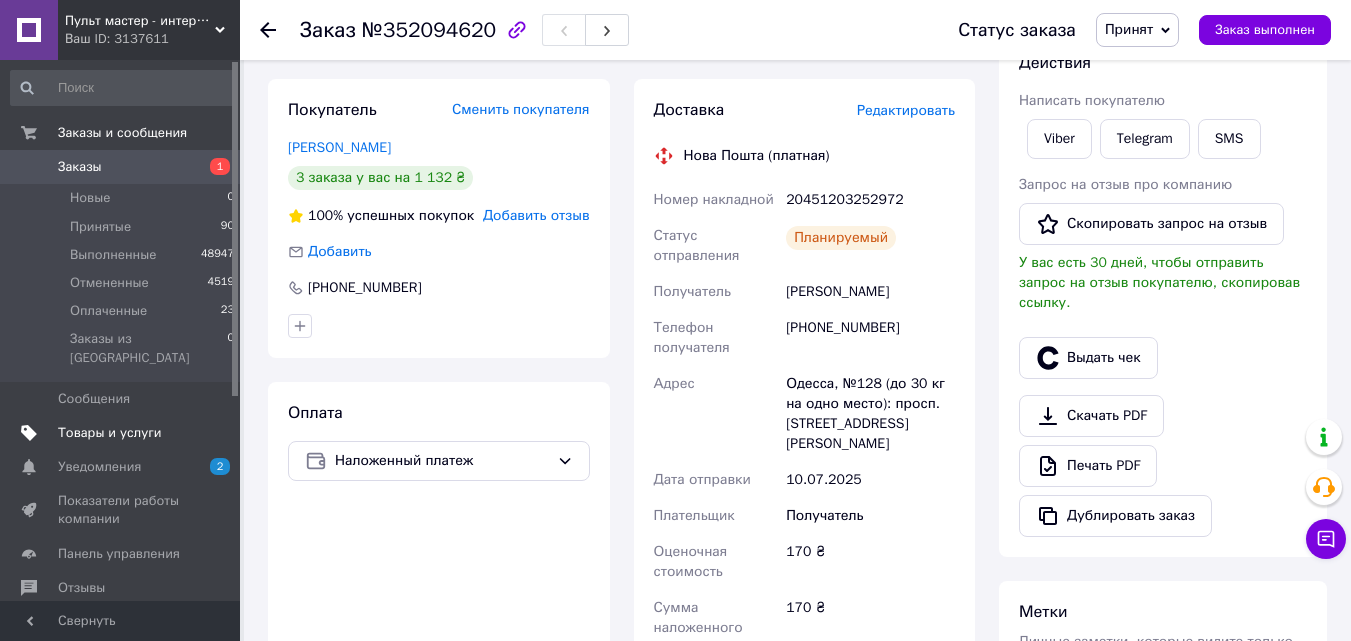 click on "Товары и услуги" at bounding box center [121, 433] 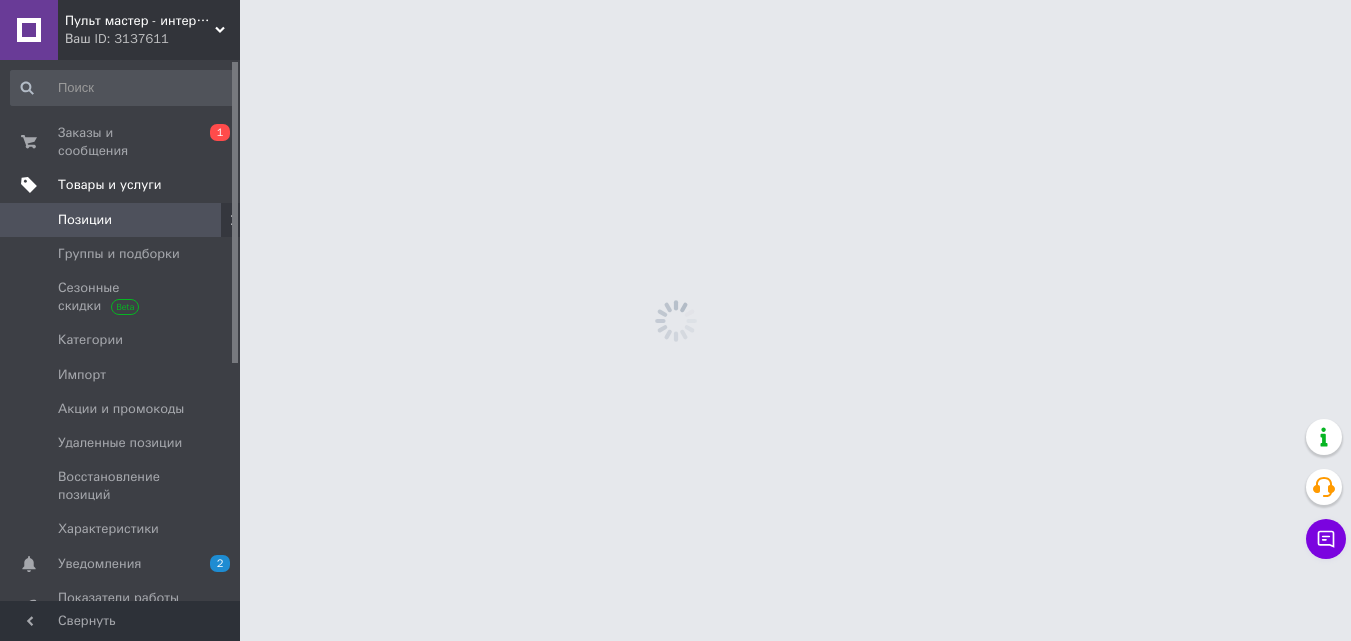 scroll, scrollTop: 0, scrollLeft: 0, axis: both 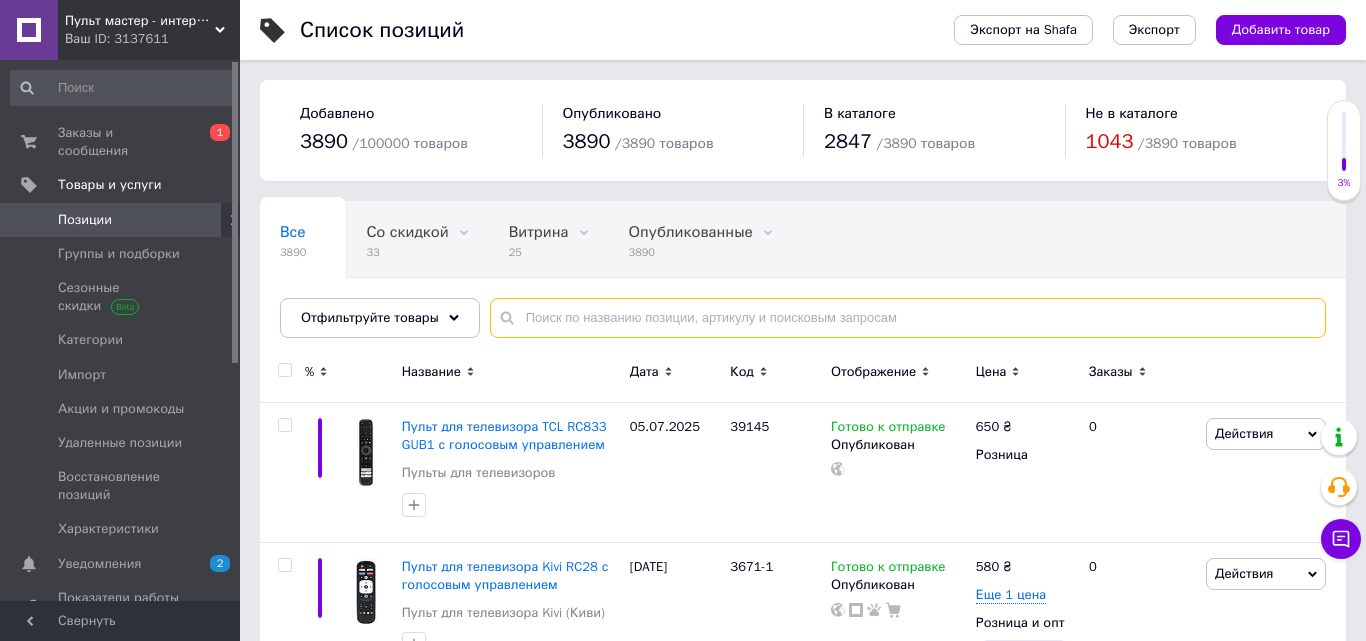 click at bounding box center (908, 318) 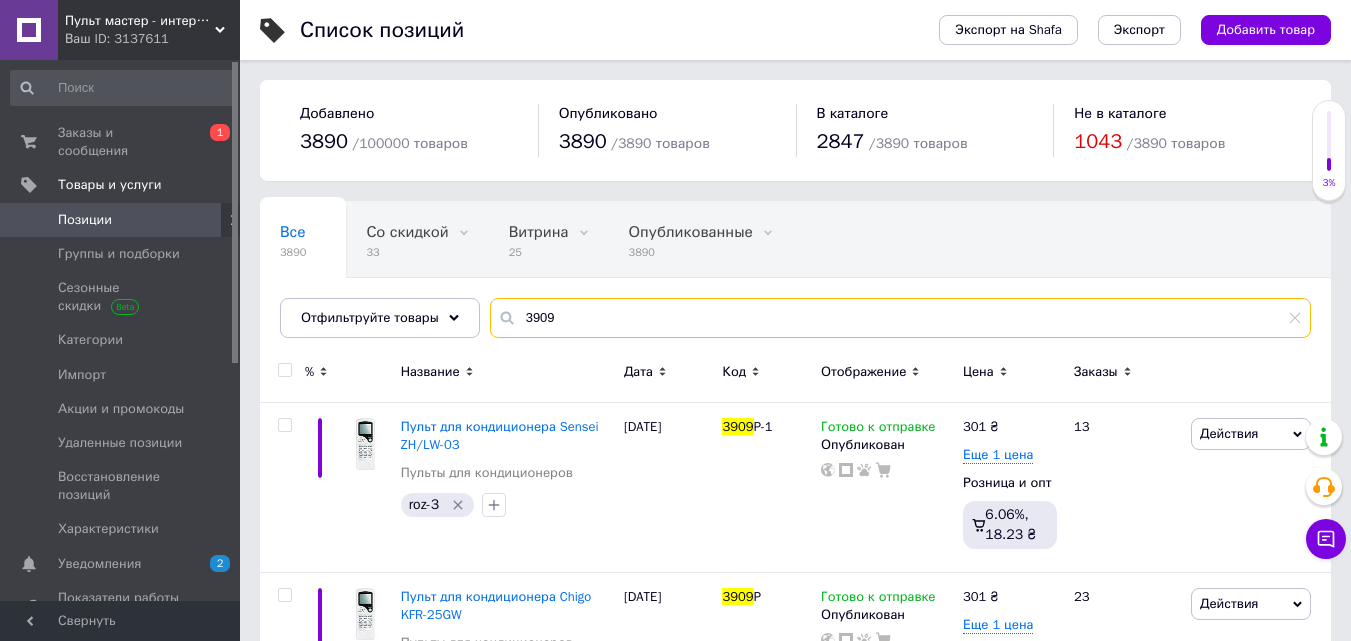 type on "3909" 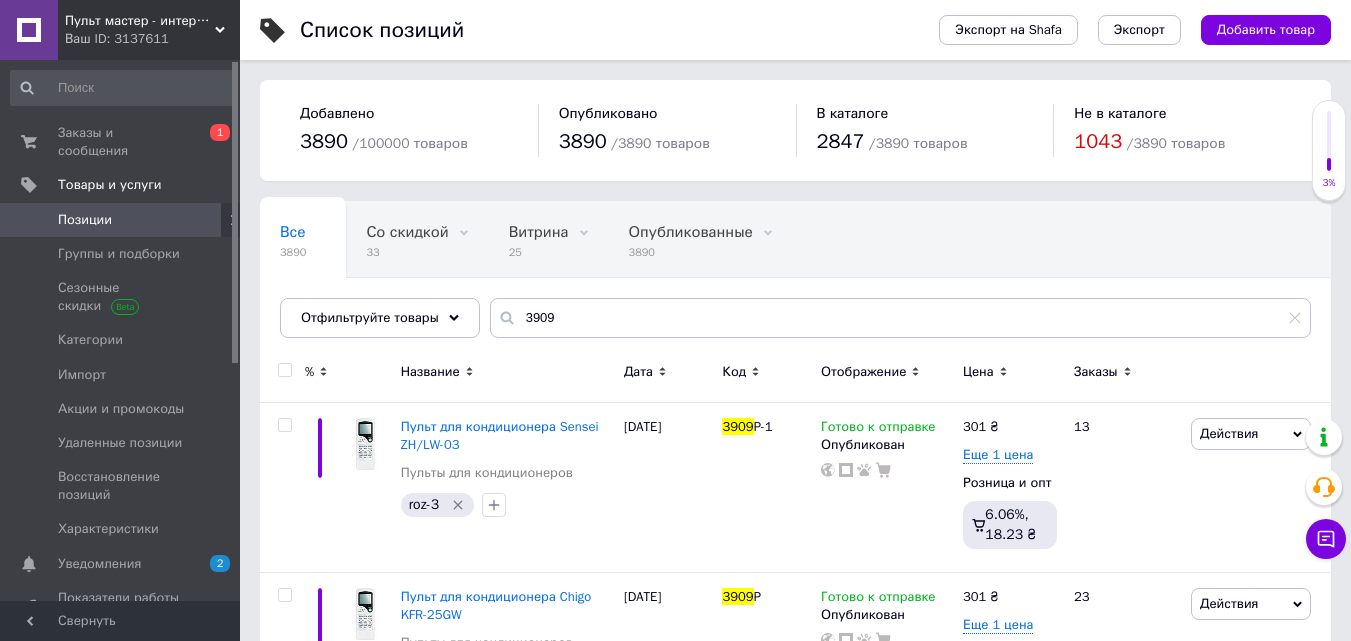 click at bounding box center [284, 370] 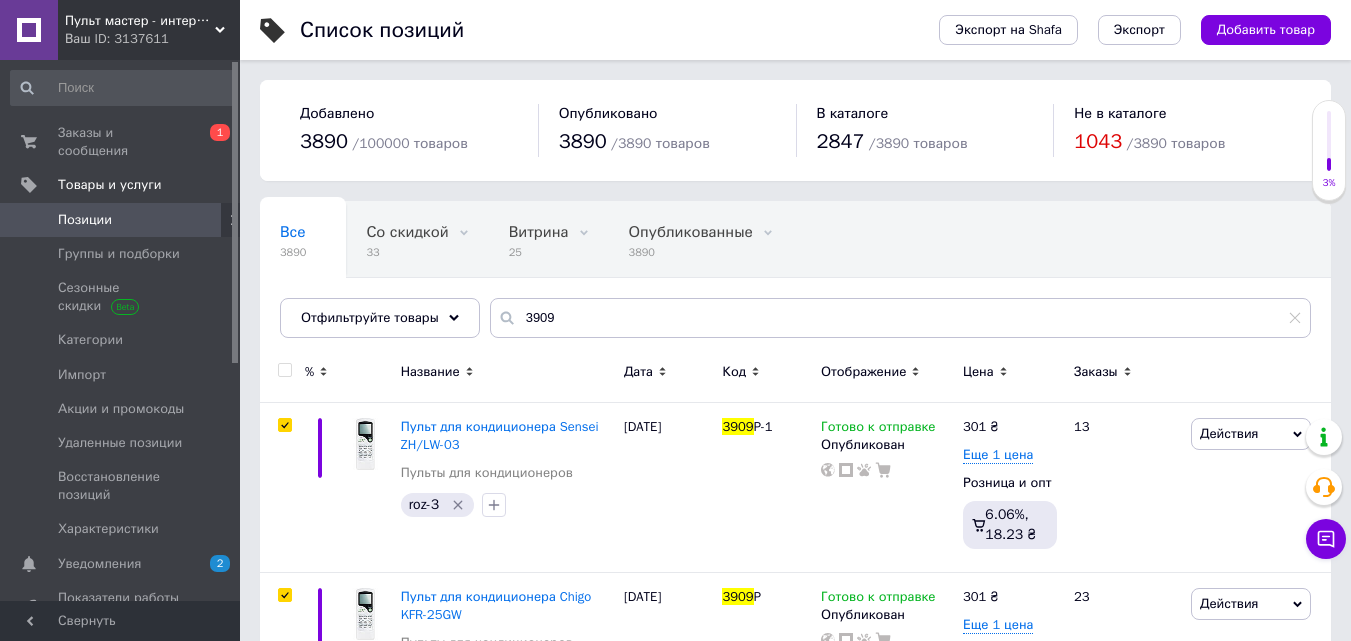 checkbox on "true" 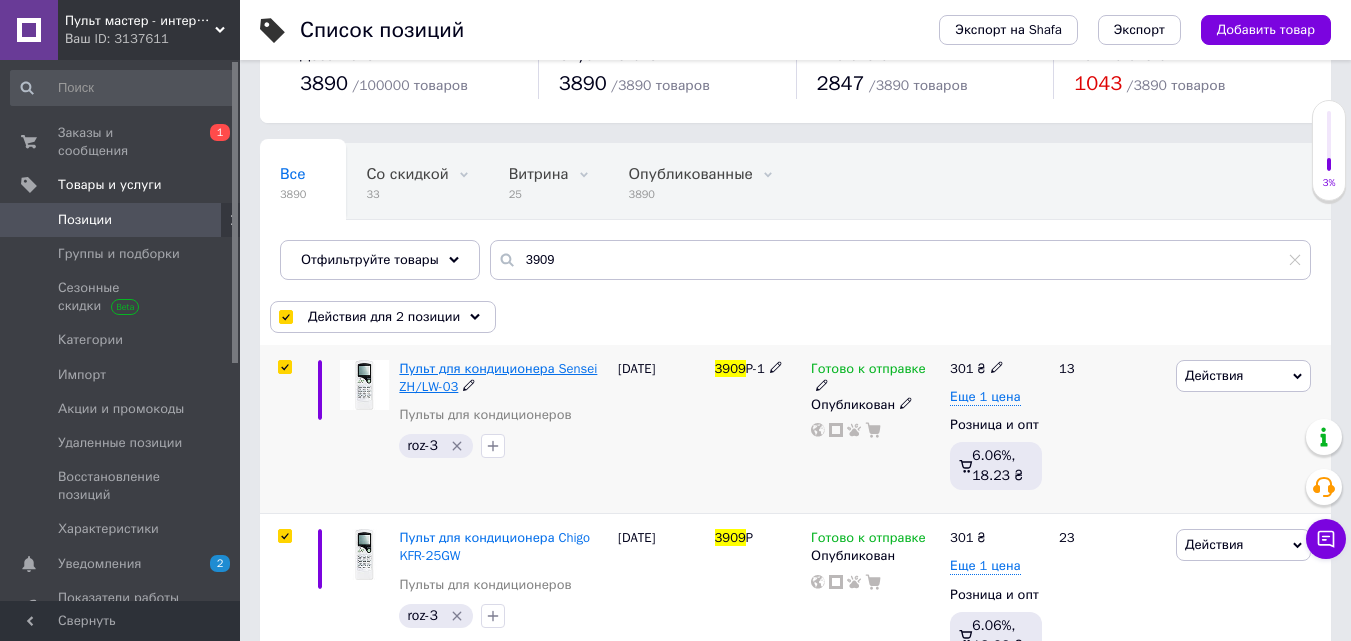 scroll, scrollTop: 120, scrollLeft: 0, axis: vertical 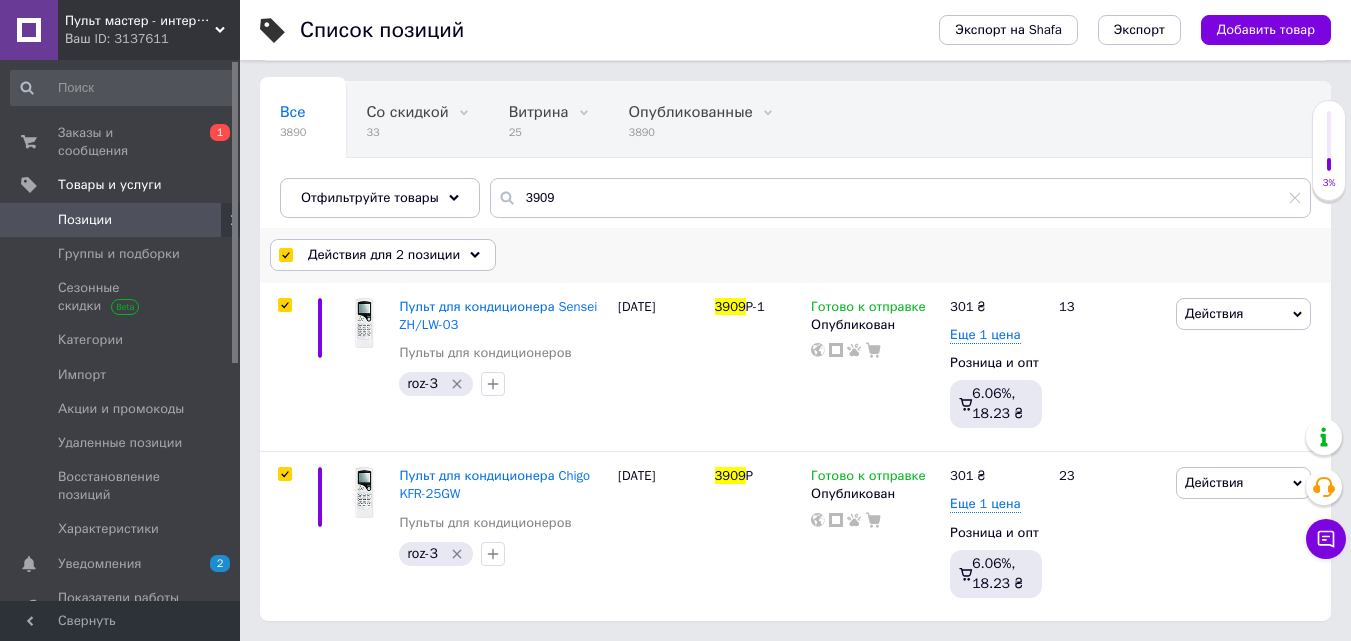 click on "Действия для 2 позиции" at bounding box center (383, 255) 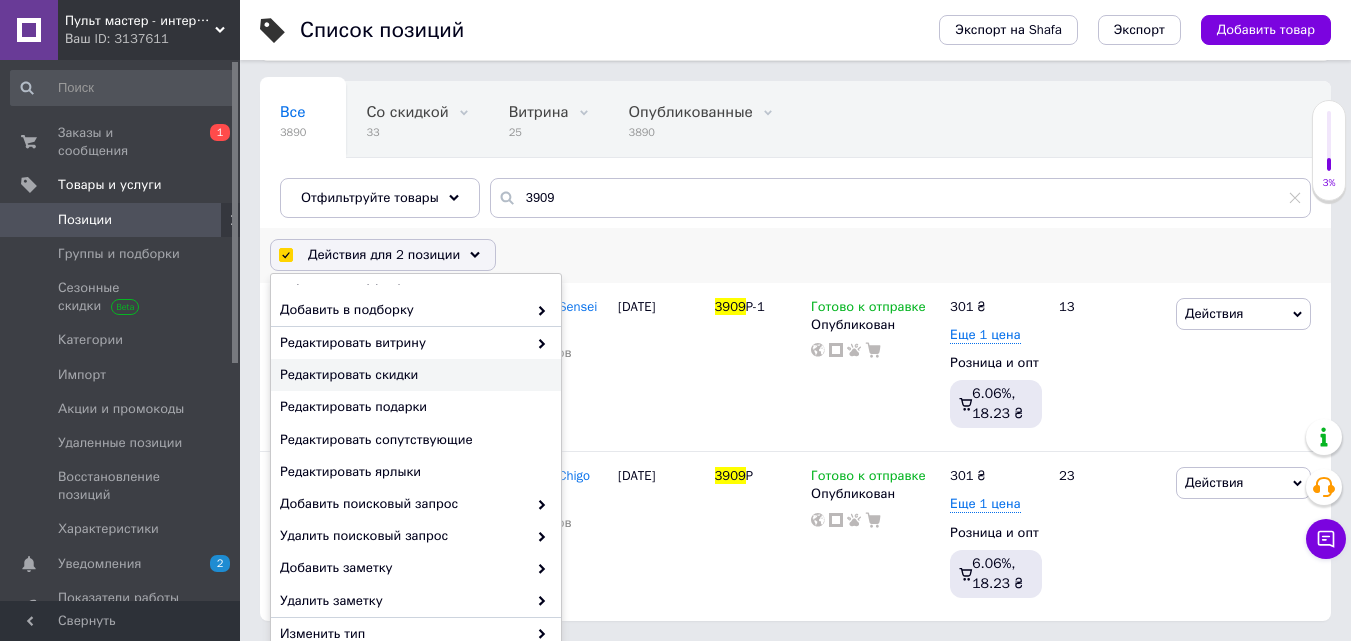 scroll, scrollTop: 199, scrollLeft: 0, axis: vertical 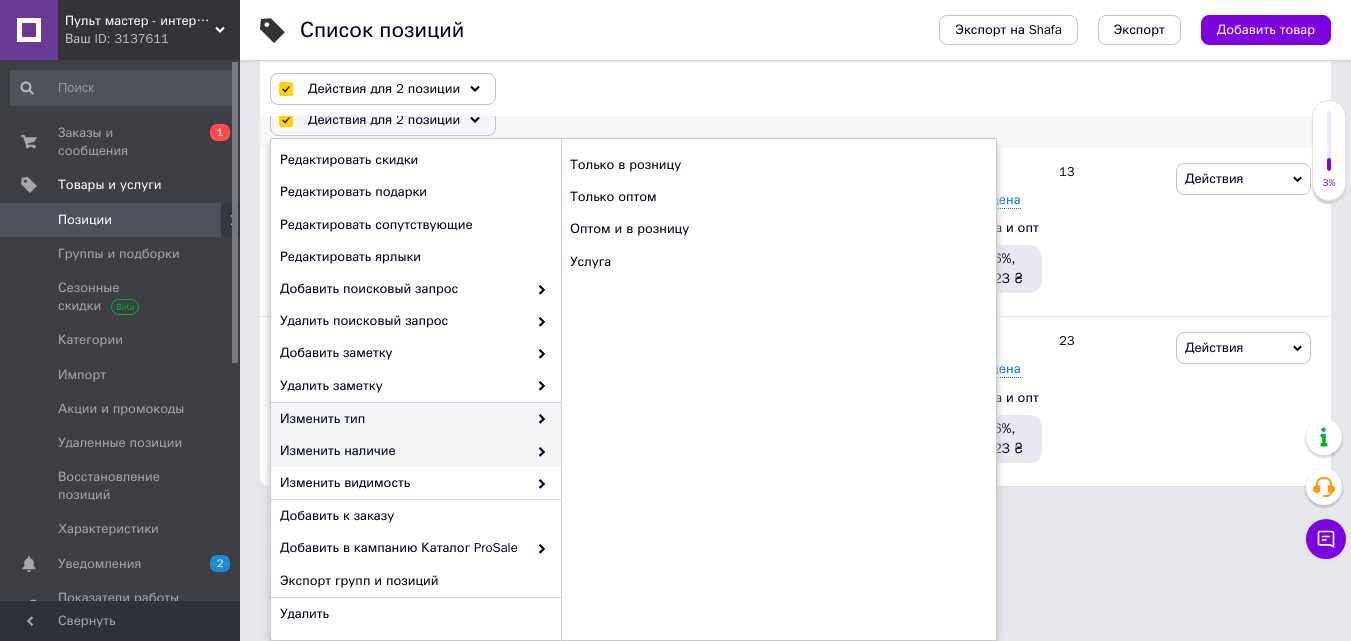 click on "Изменить наличие" at bounding box center (403, 451) 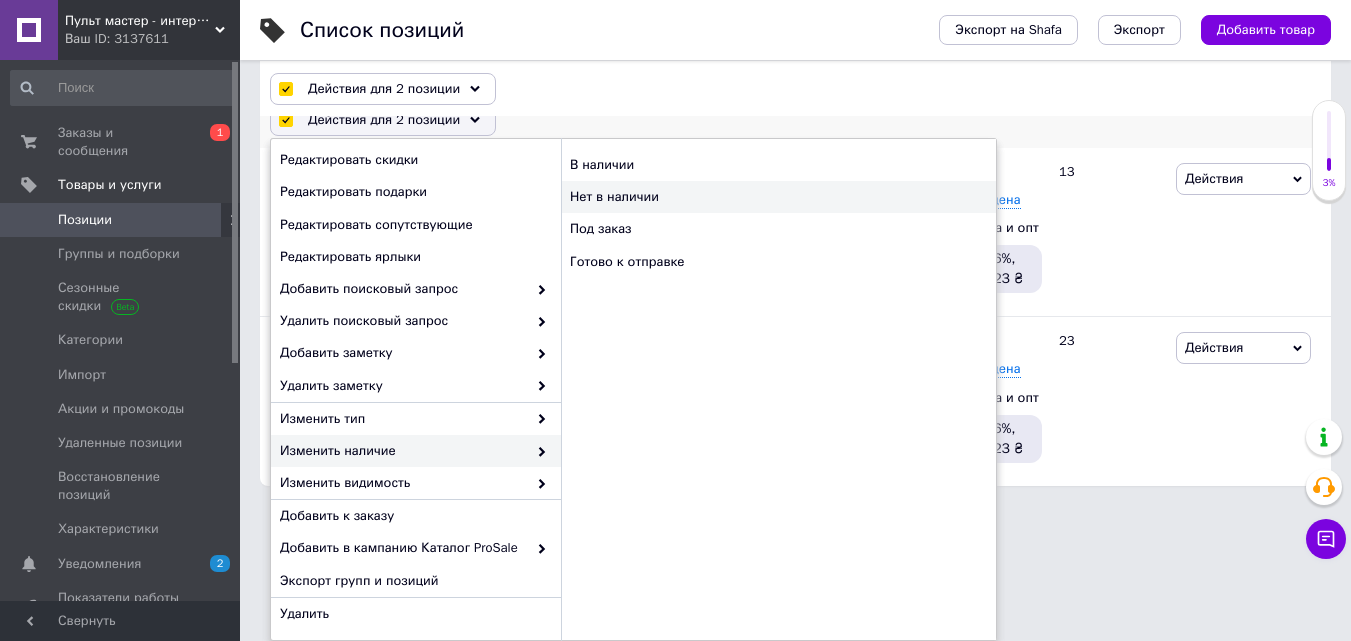 click on "Нет в наличии" at bounding box center [778, 197] 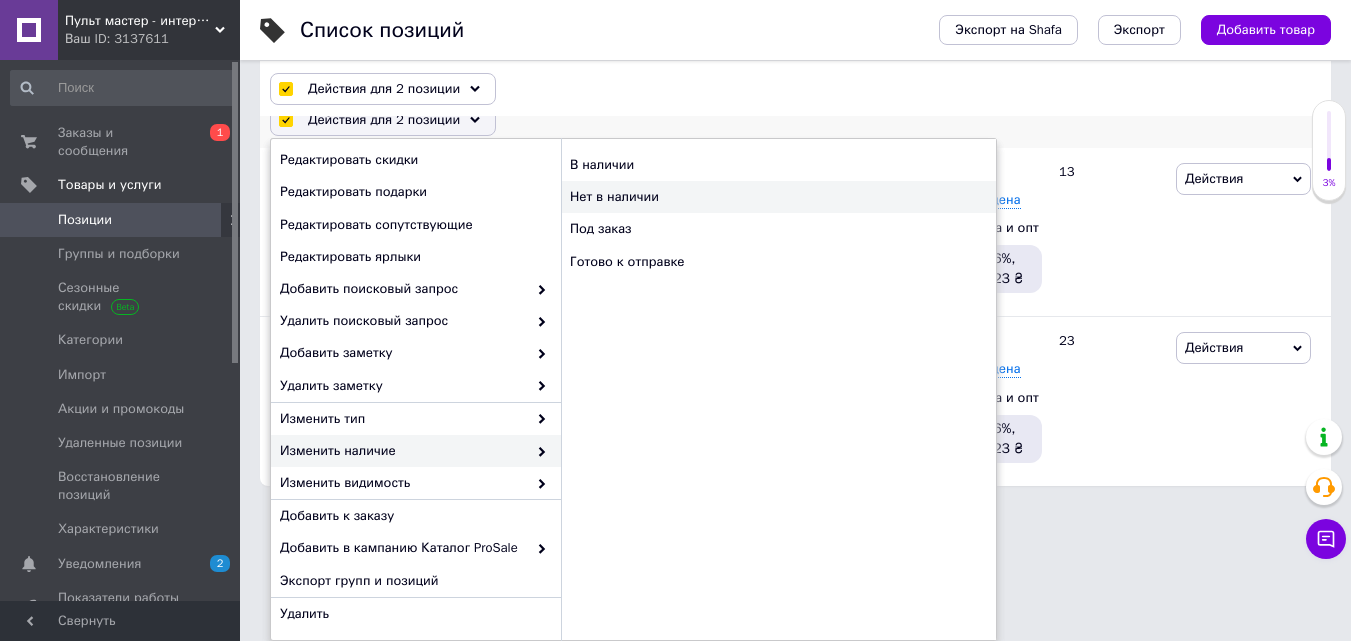 checkbox on "false" 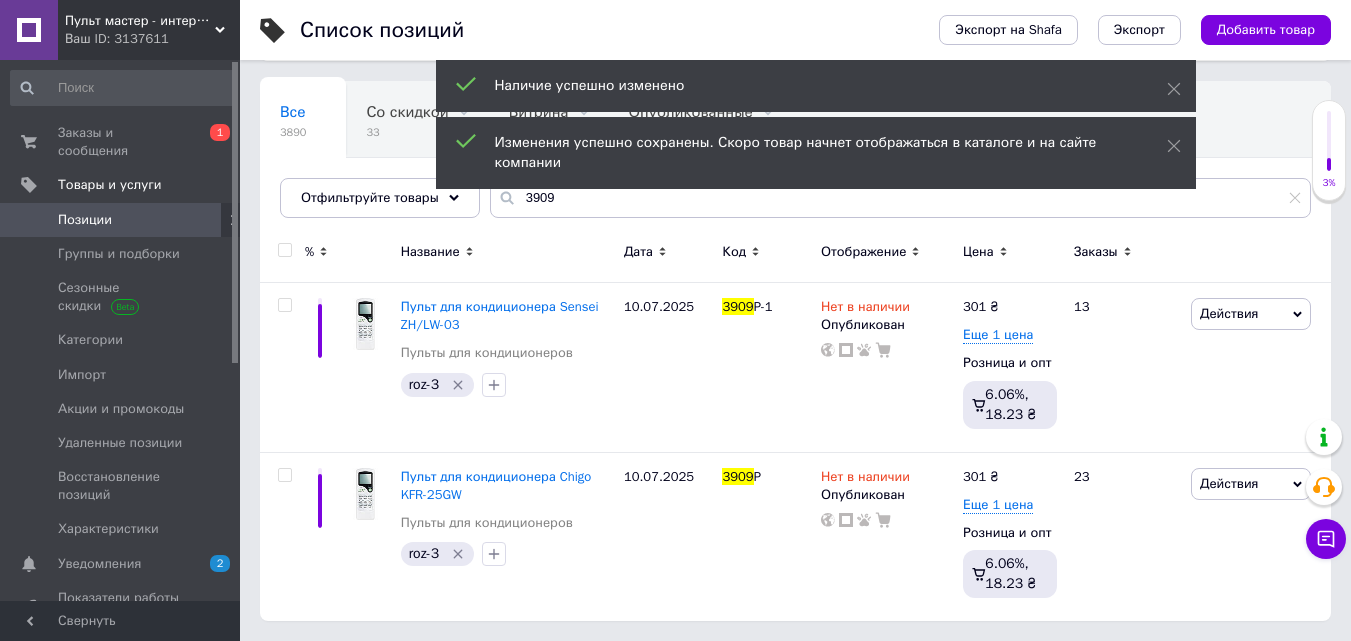 scroll, scrollTop: 120, scrollLeft: 0, axis: vertical 